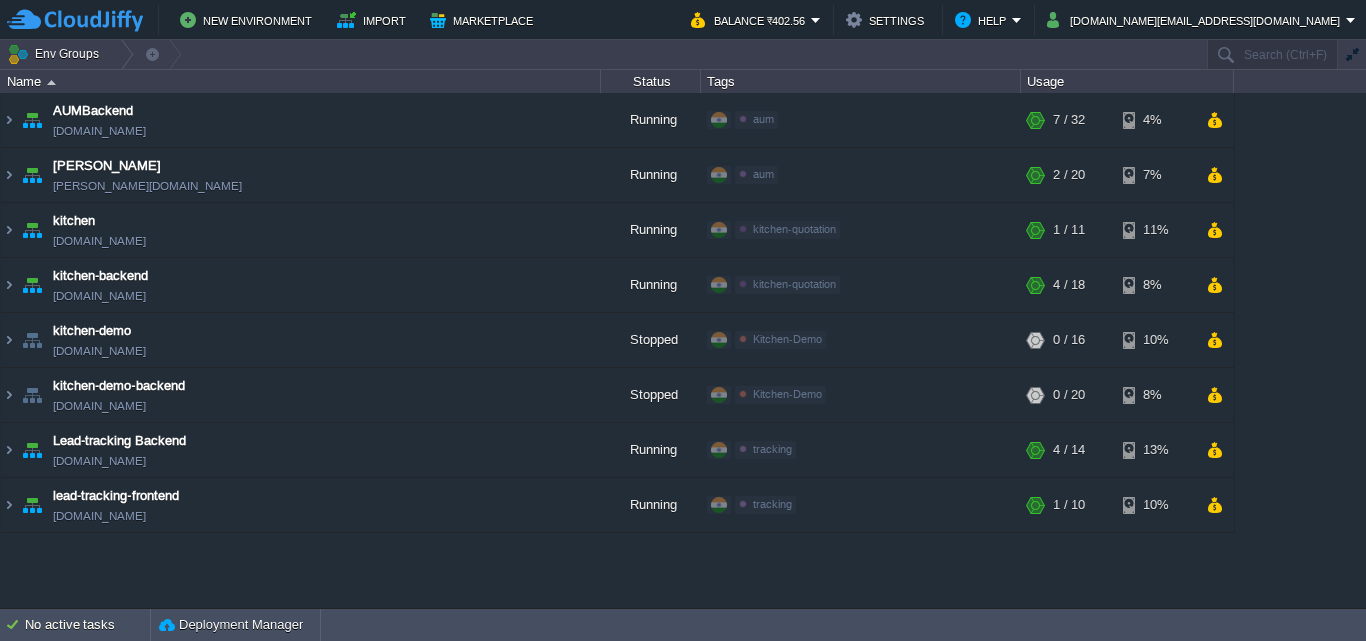scroll, scrollTop: 0, scrollLeft: 0, axis: both 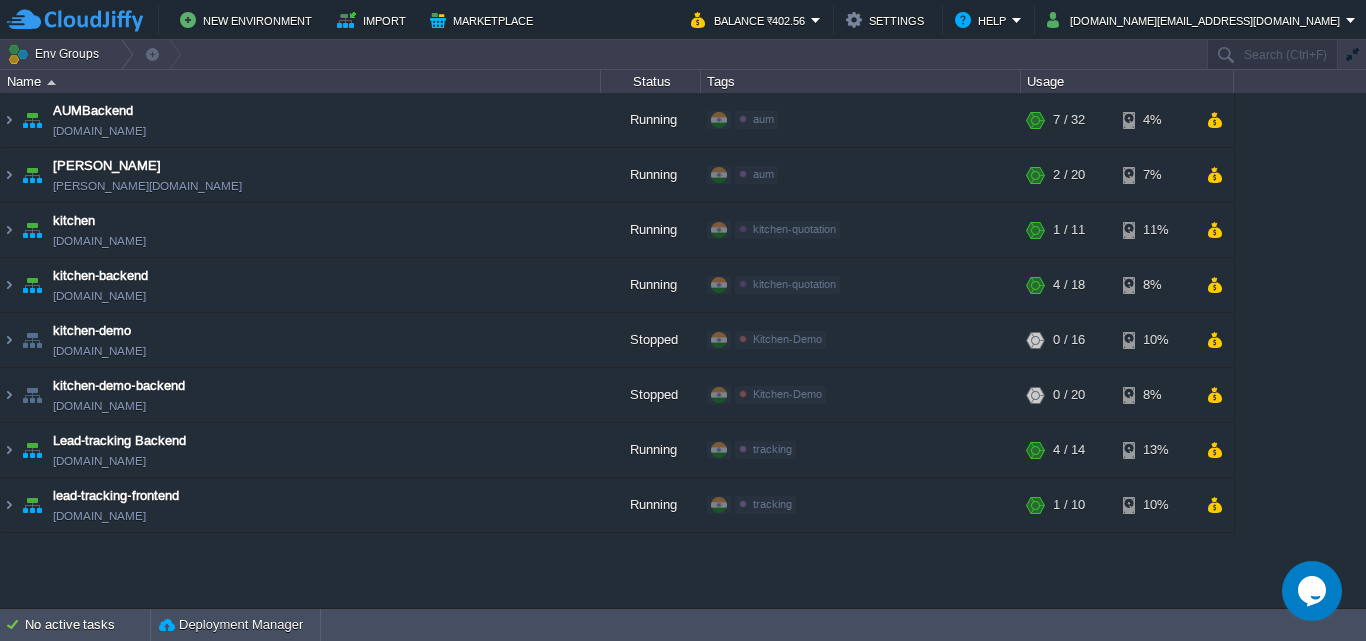 drag, startPoint x: 1282, startPoint y: 561, endPoint x: 1296, endPoint y: 602, distance: 43.32436 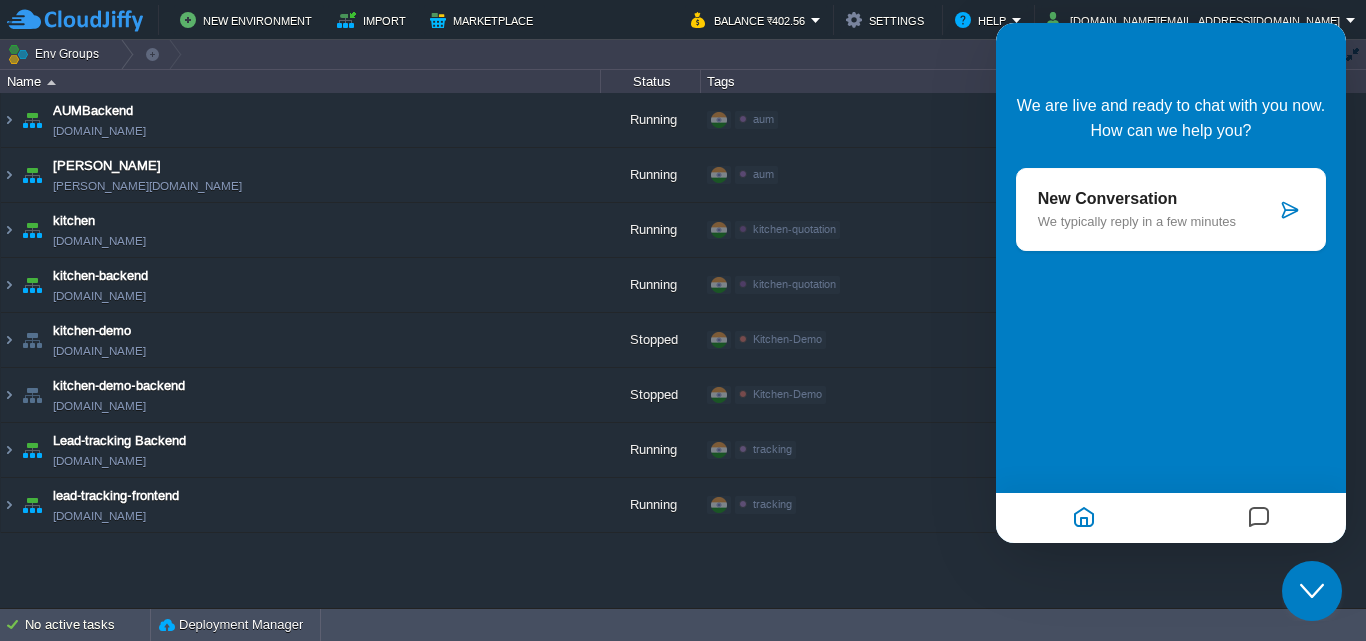 click at bounding box center (1258, 518) 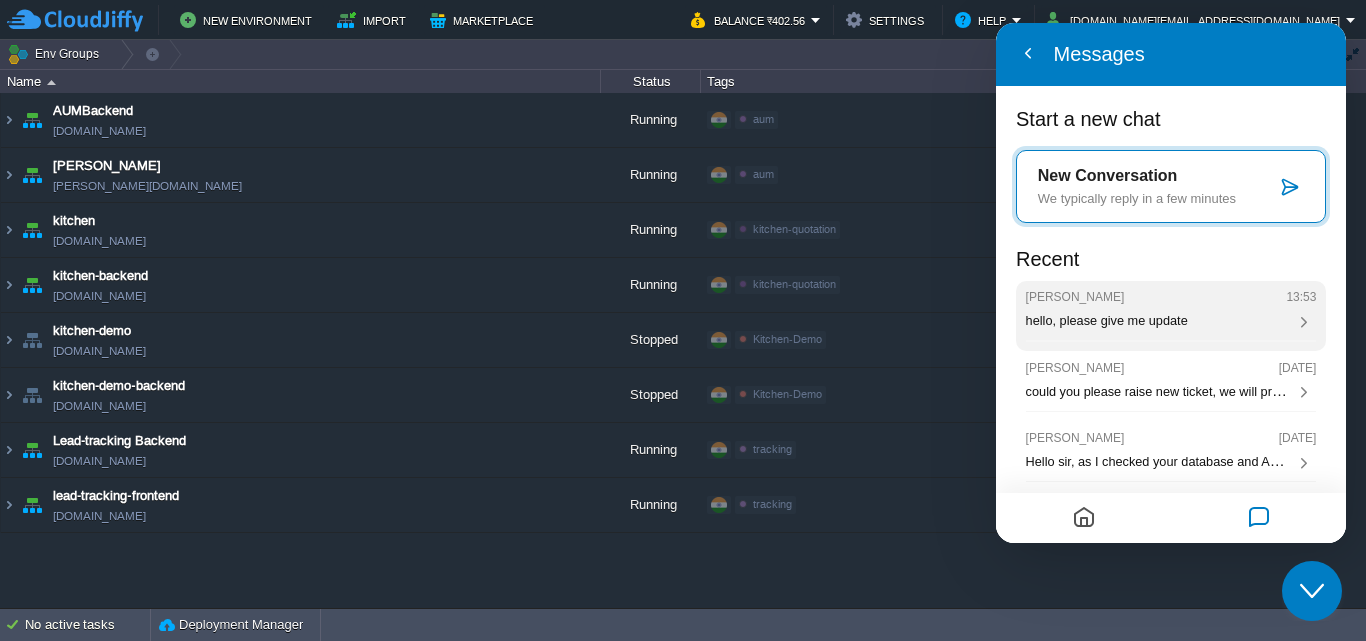 click on "hello, please give me update" at bounding box center [1108, 846] 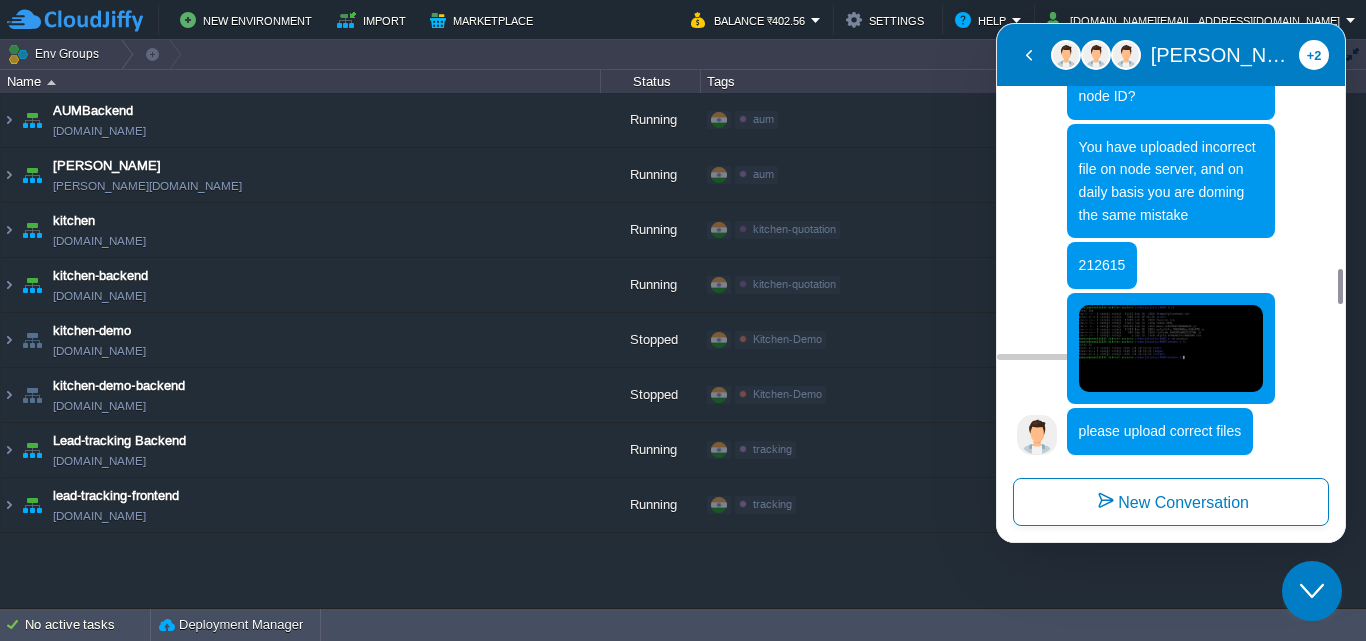 scroll, scrollTop: 3024, scrollLeft: 0, axis: vertical 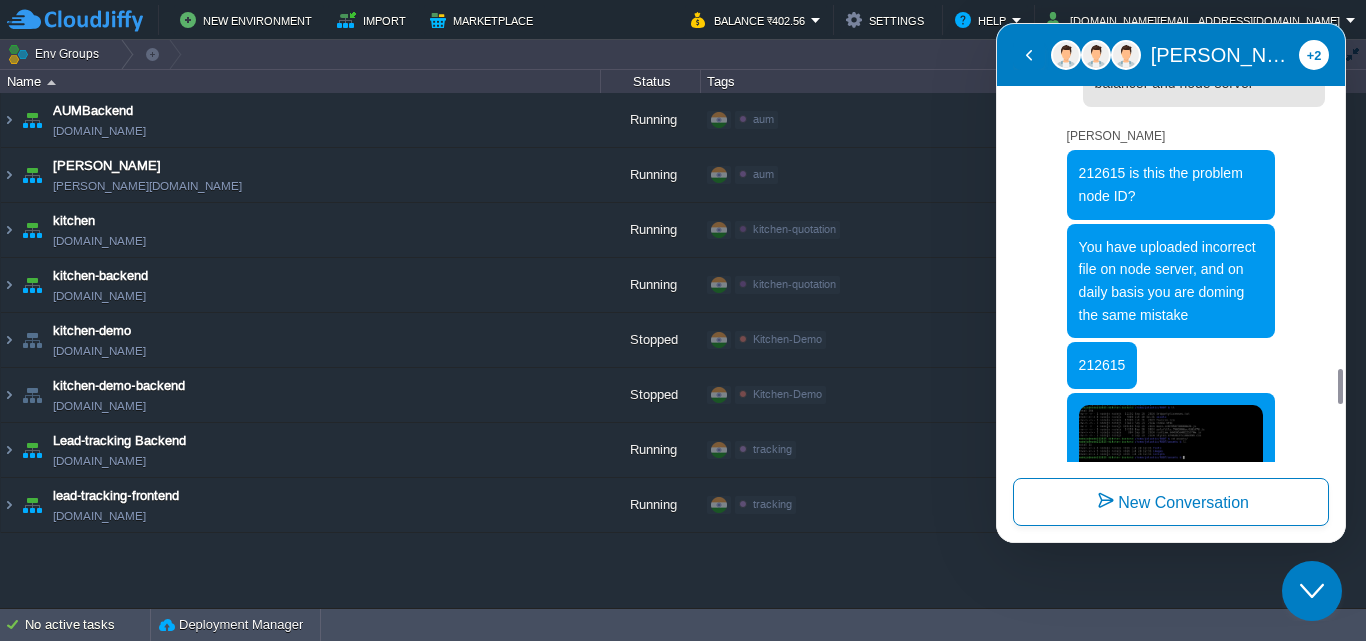 click on "+2" at bounding box center [1314, 55] 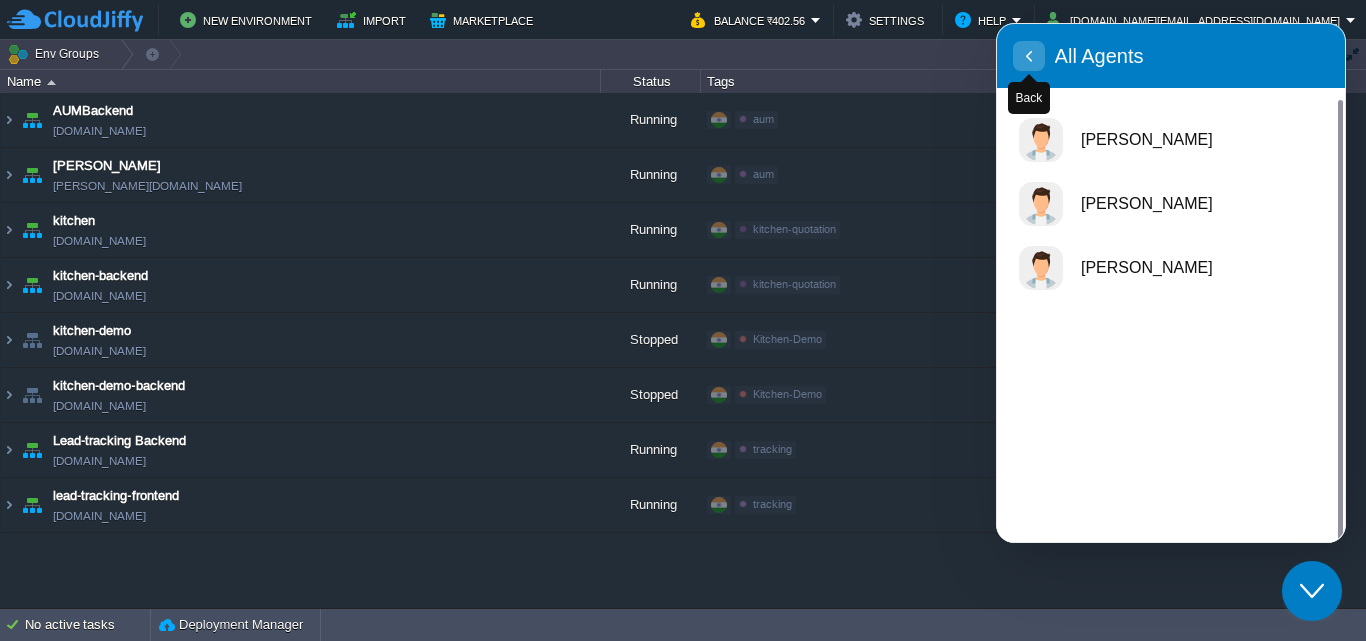 click at bounding box center (1029, 56) 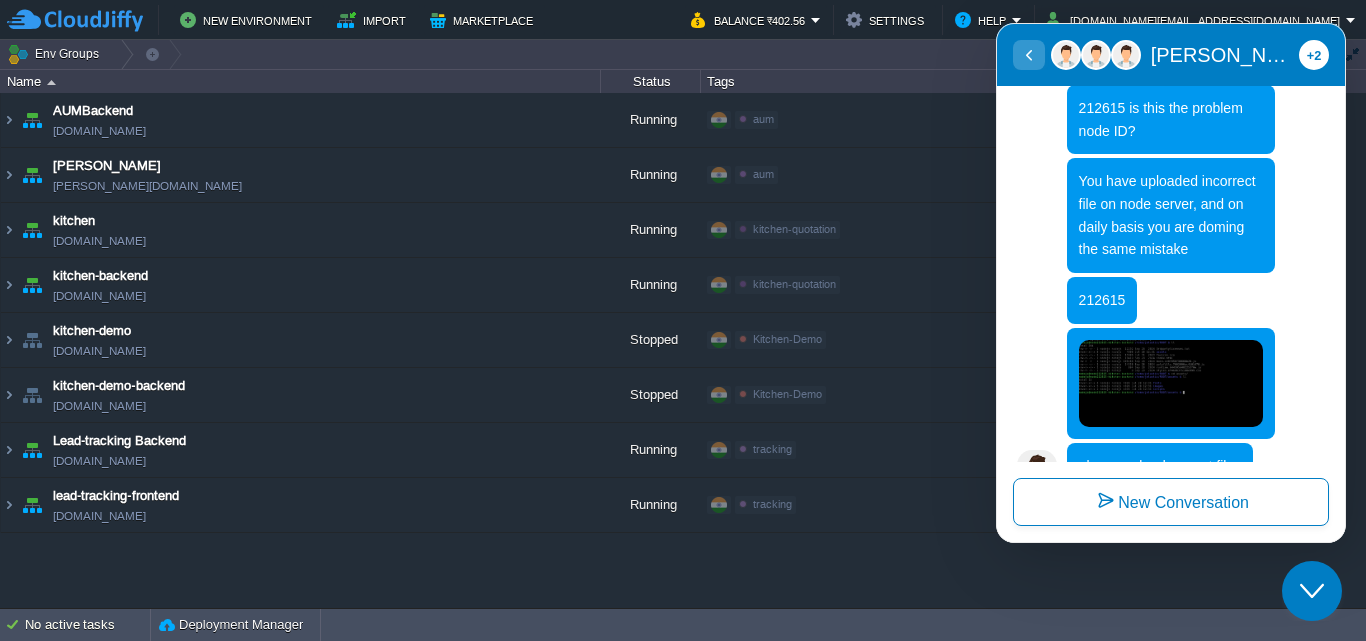 scroll, scrollTop: 7545, scrollLeft: 0, axis: vertical 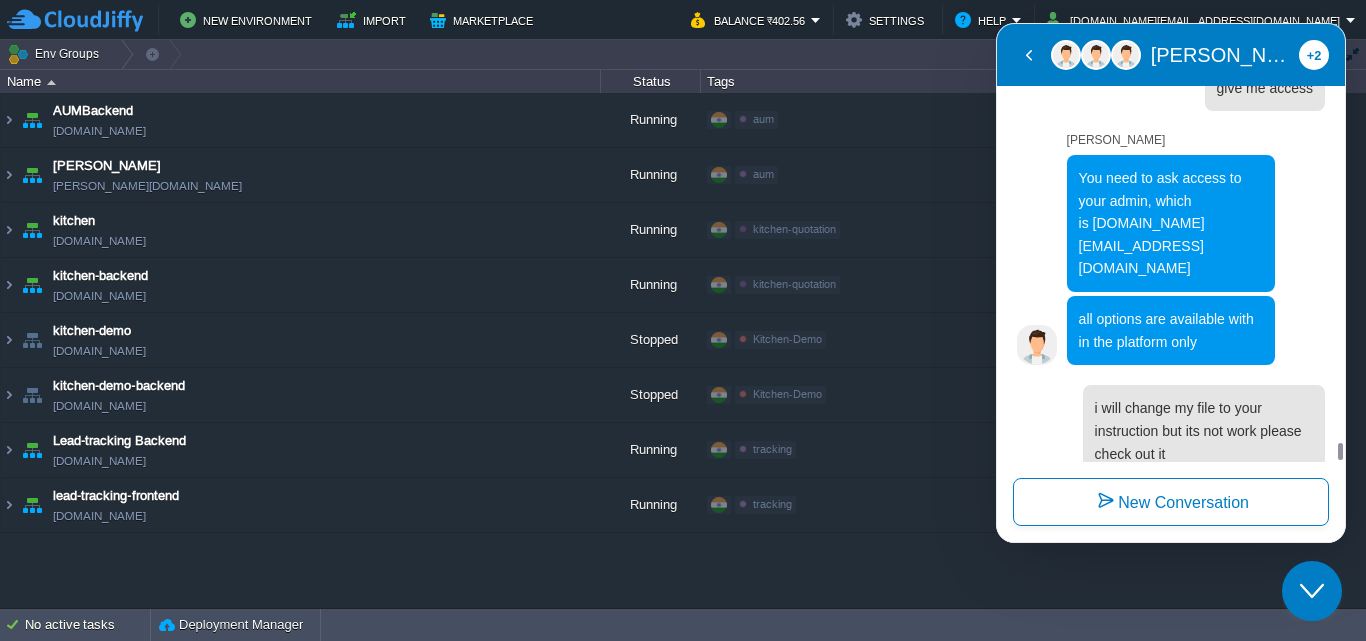 click on "Close Chat This icon closes the chat window." 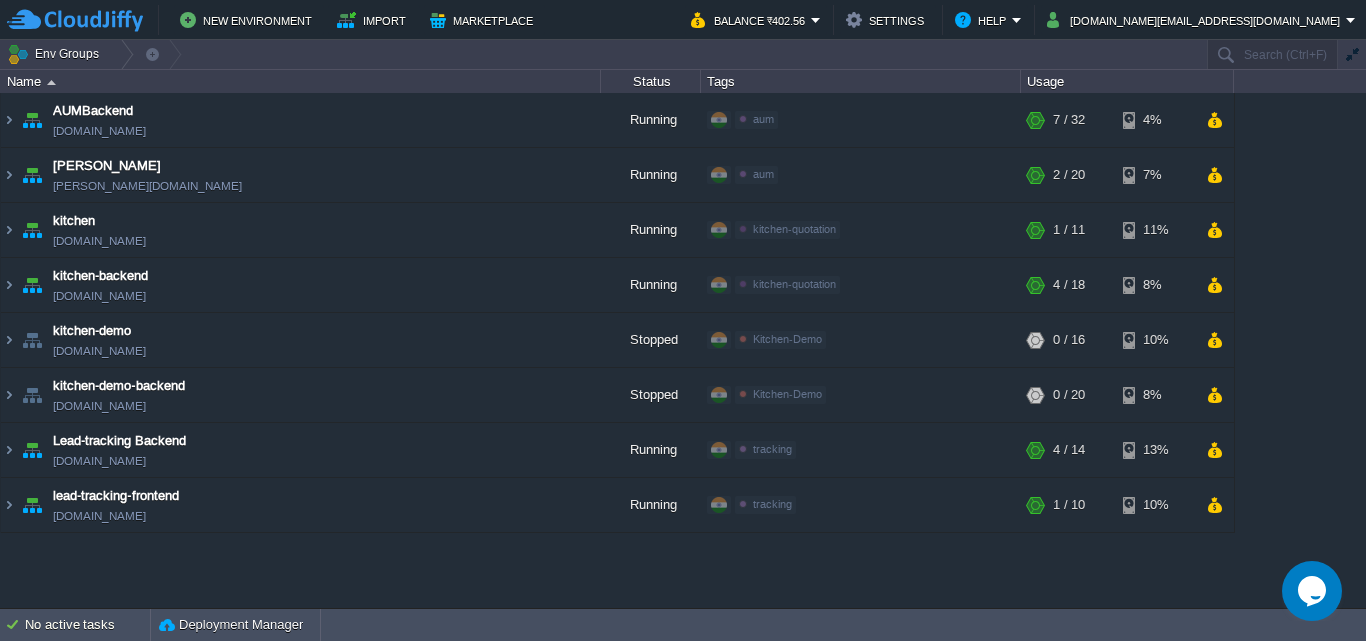 click 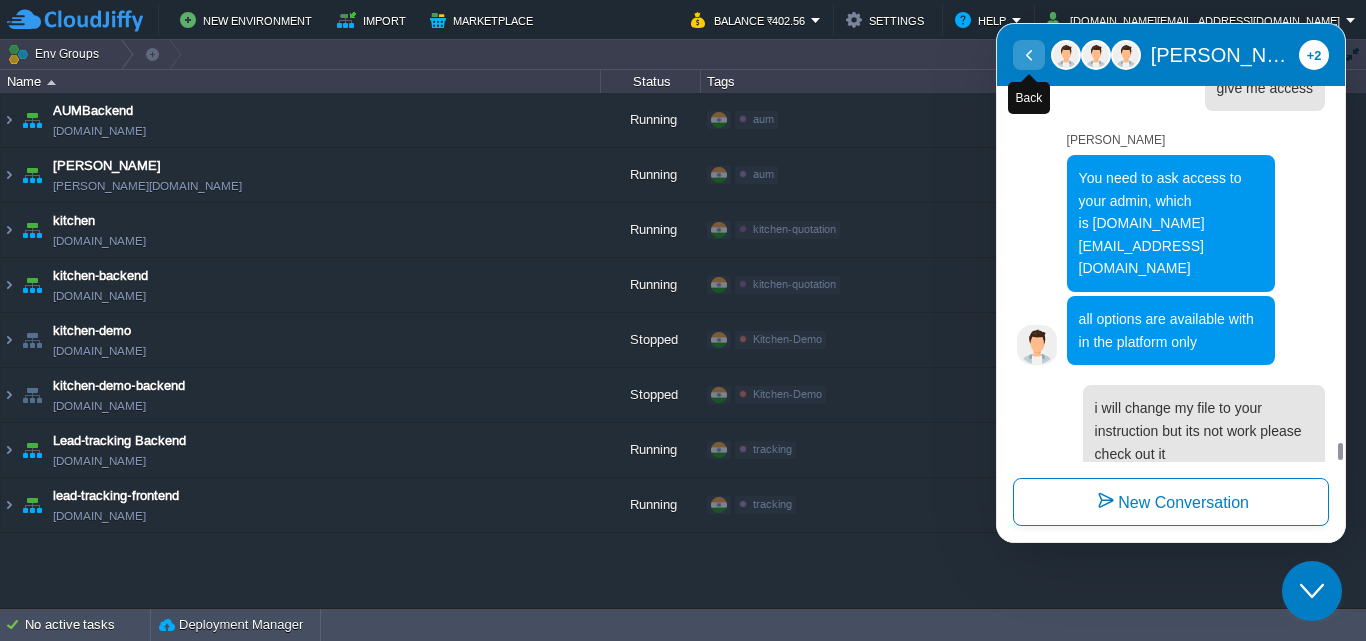 click at bounding box center [1029, 55] 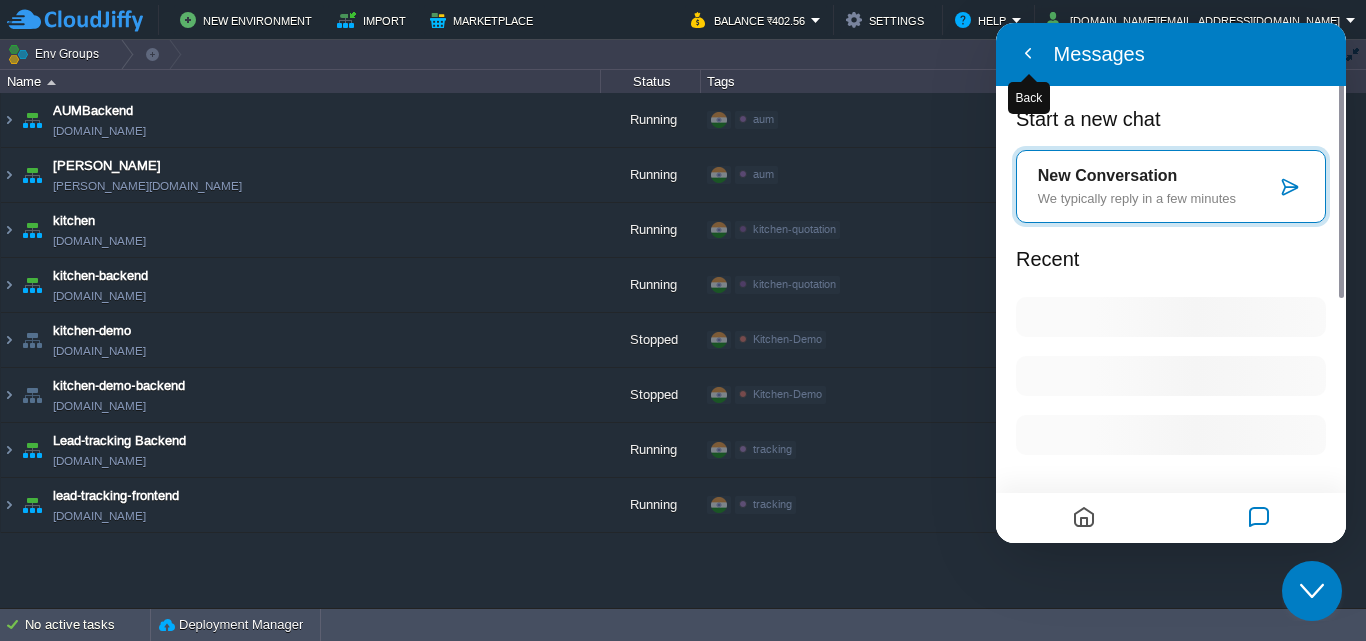 scroll, scrollTop: 7764, scrollLeft: 0, axis: vertical 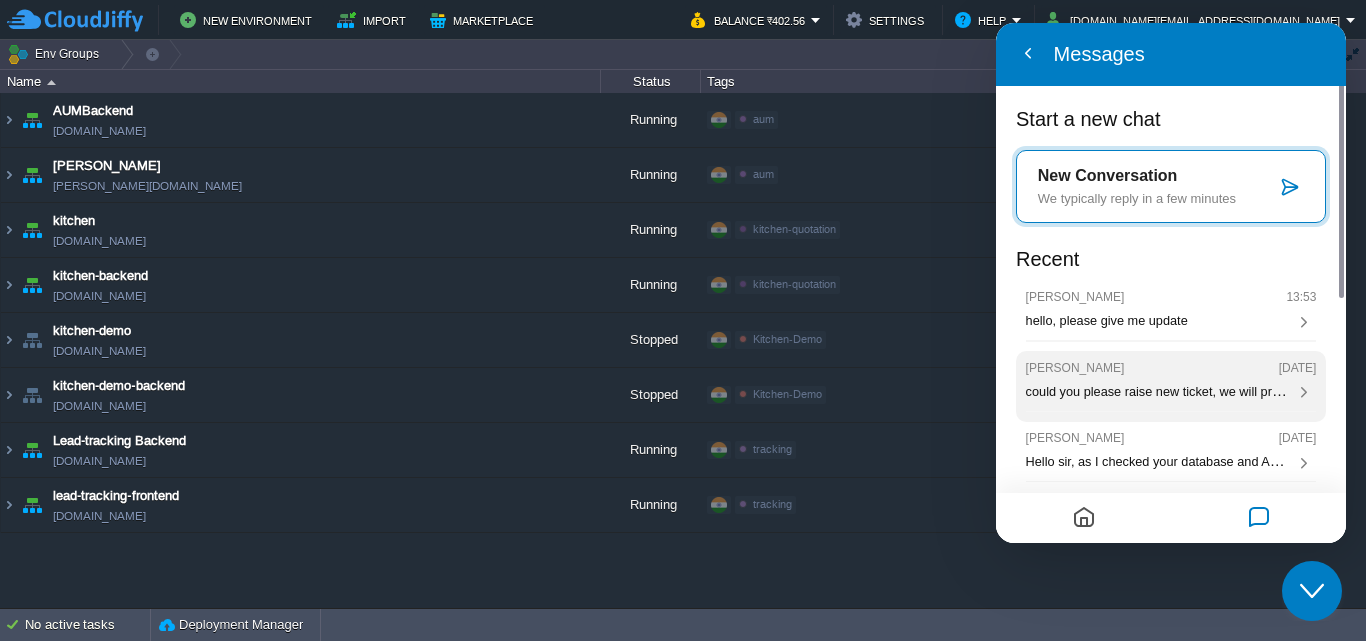click on "[PERSON_NAME] [DATE] could you please raise new ticket, we will provide update on the same" at bounding box center (1171, 906) 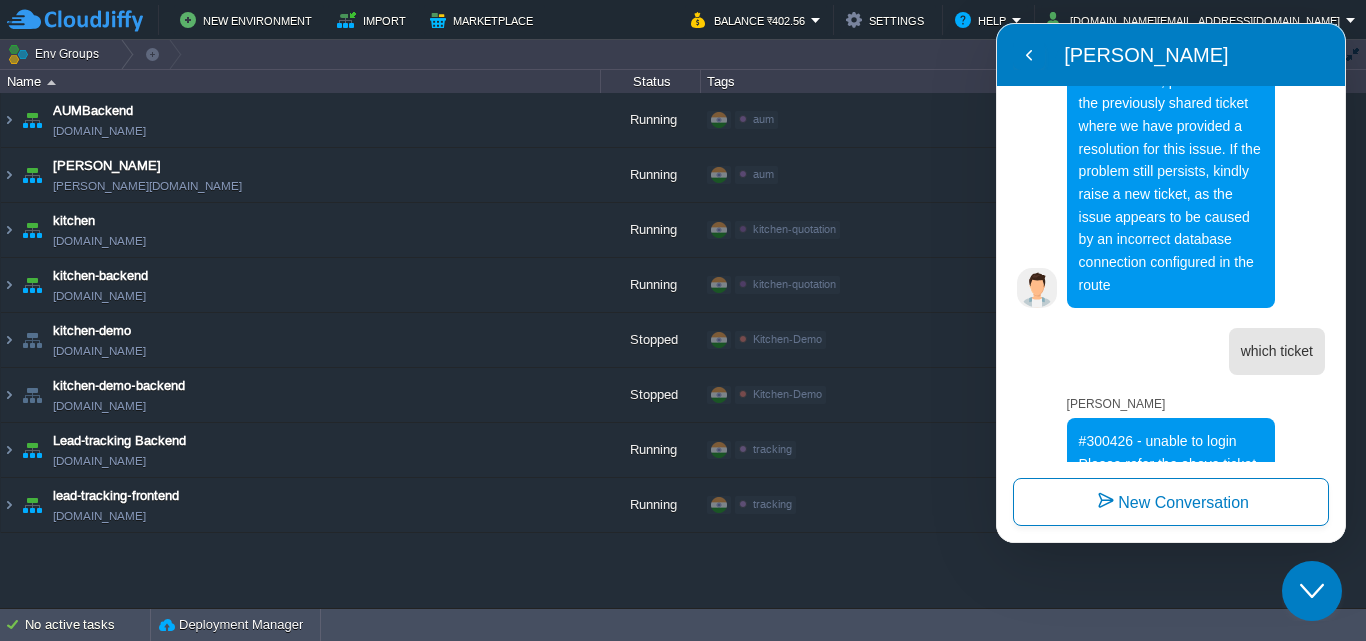 scroll, scrollTop: 1525, scrollLeft: 0, axis: vertical 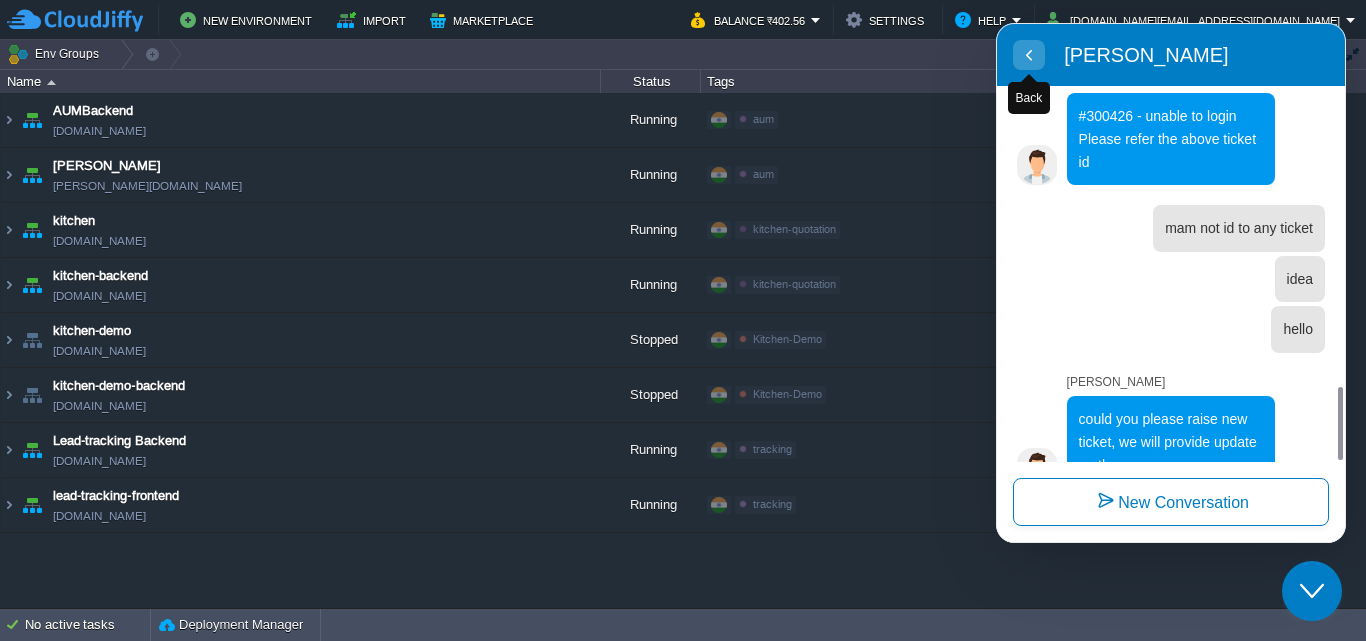 click at bounding box center (1029, 55) 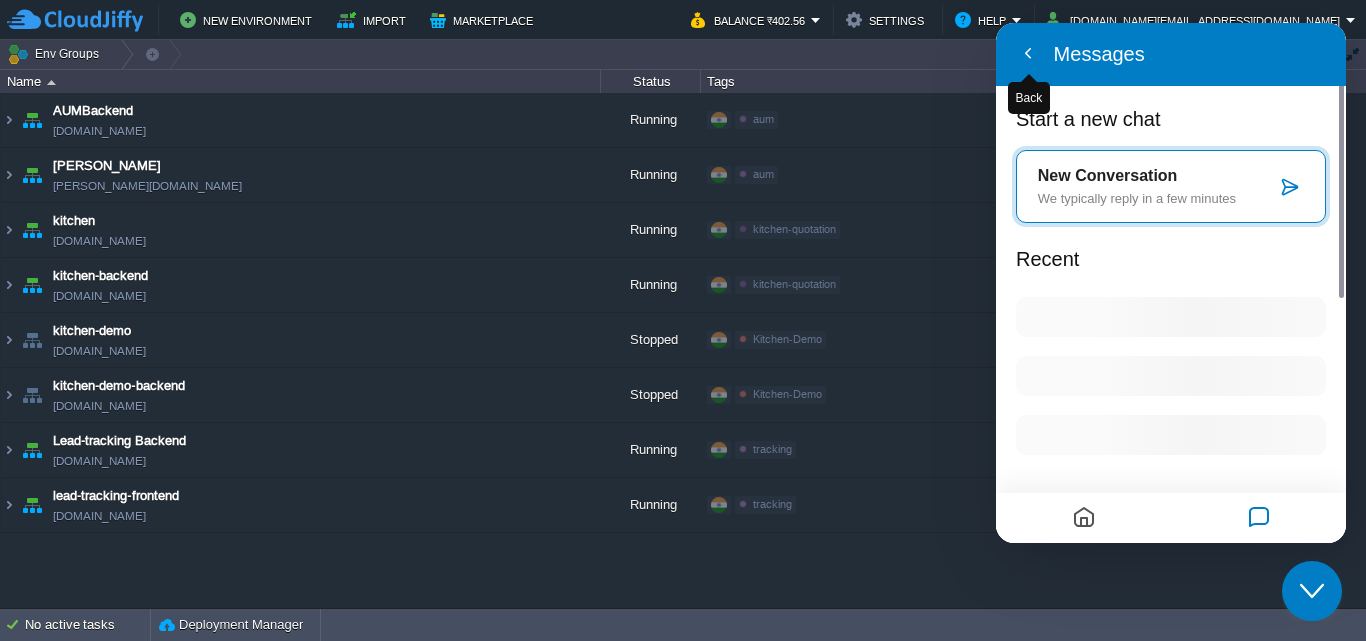 scroll, scrollTop: 1507, scrollLeft: 0, axis: vertical 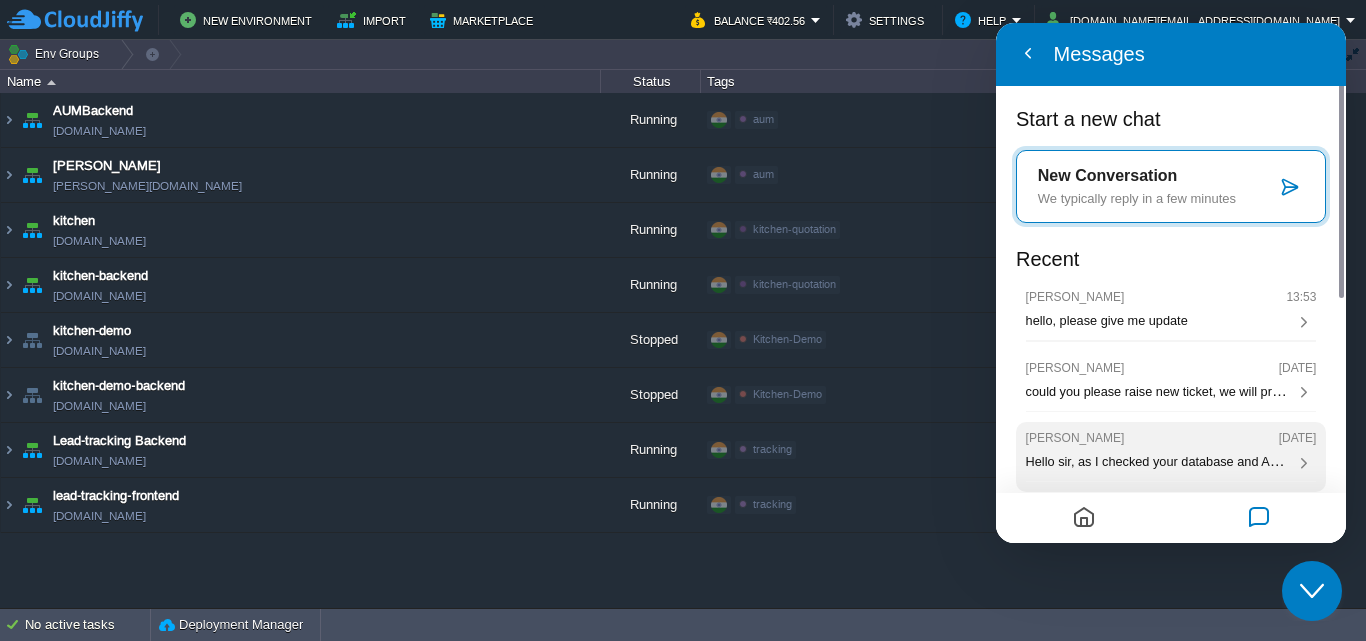 click on "[PERSON_NAME] [DATE] Hello sir, as I checked your database and Apache , which is your frontend so both are working fine. please check your nodejs application on your end." at bounding box center (1171, 976) 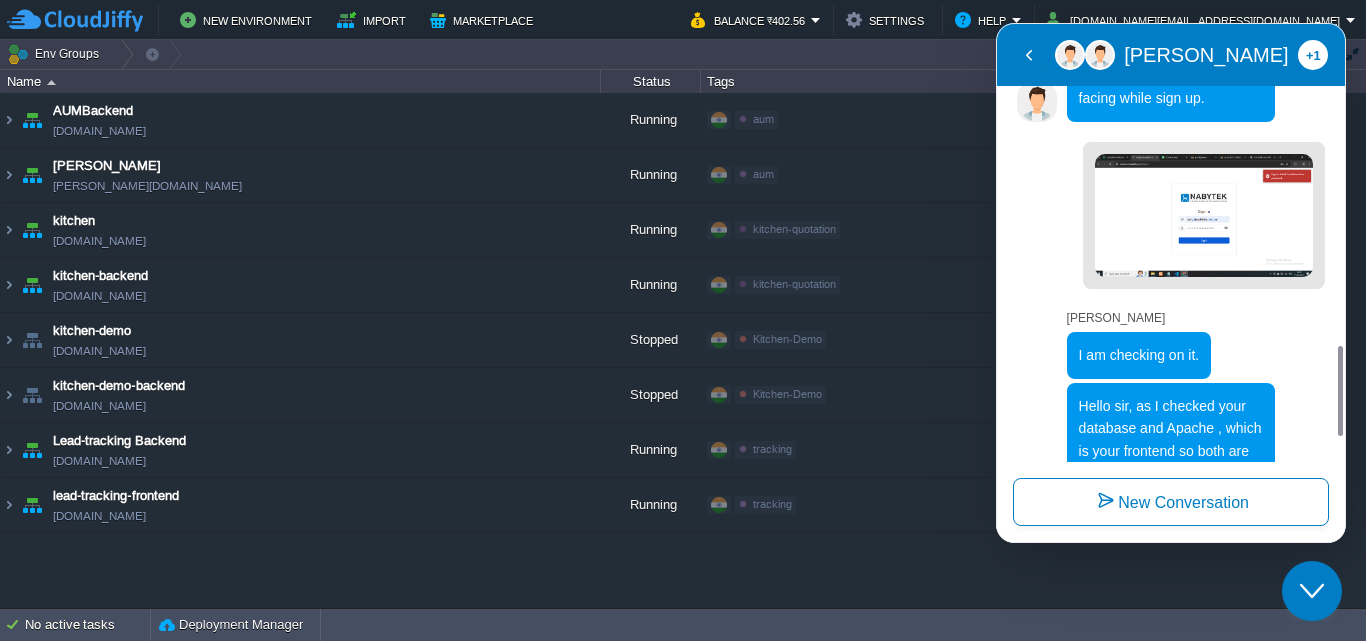 scroll, scrollTop: 977, scrollLeft: 0, axis: vertical 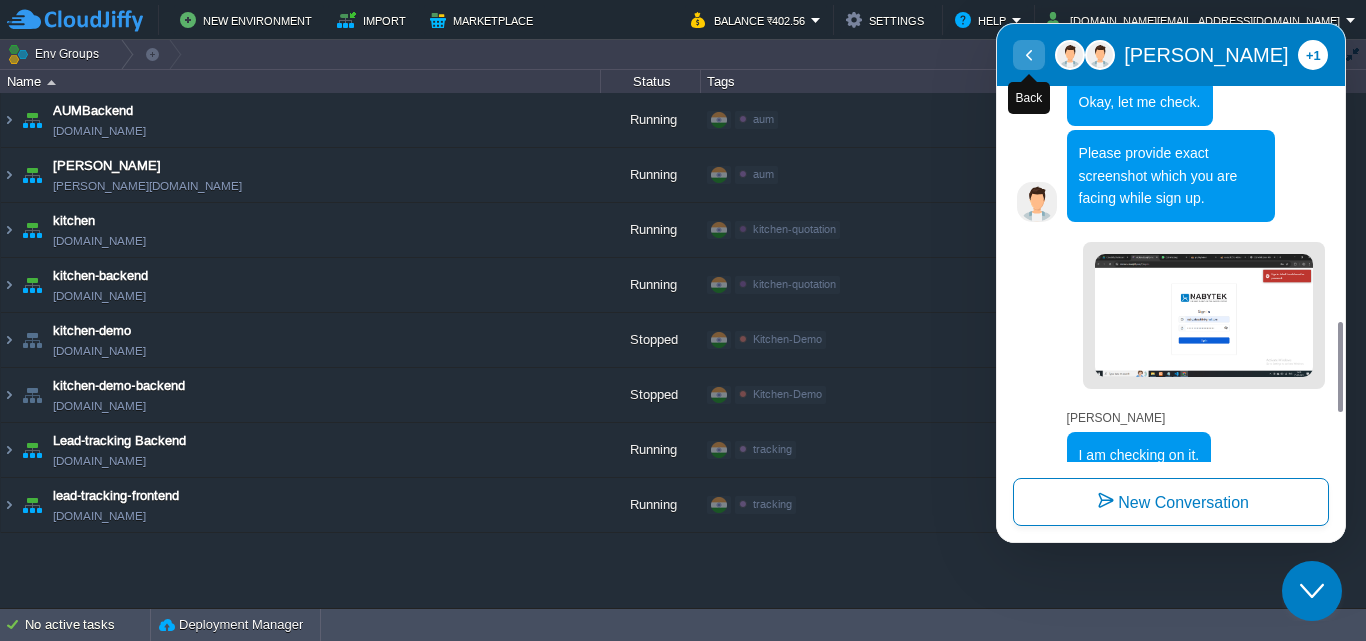 click at bounding box center (1029, 55) 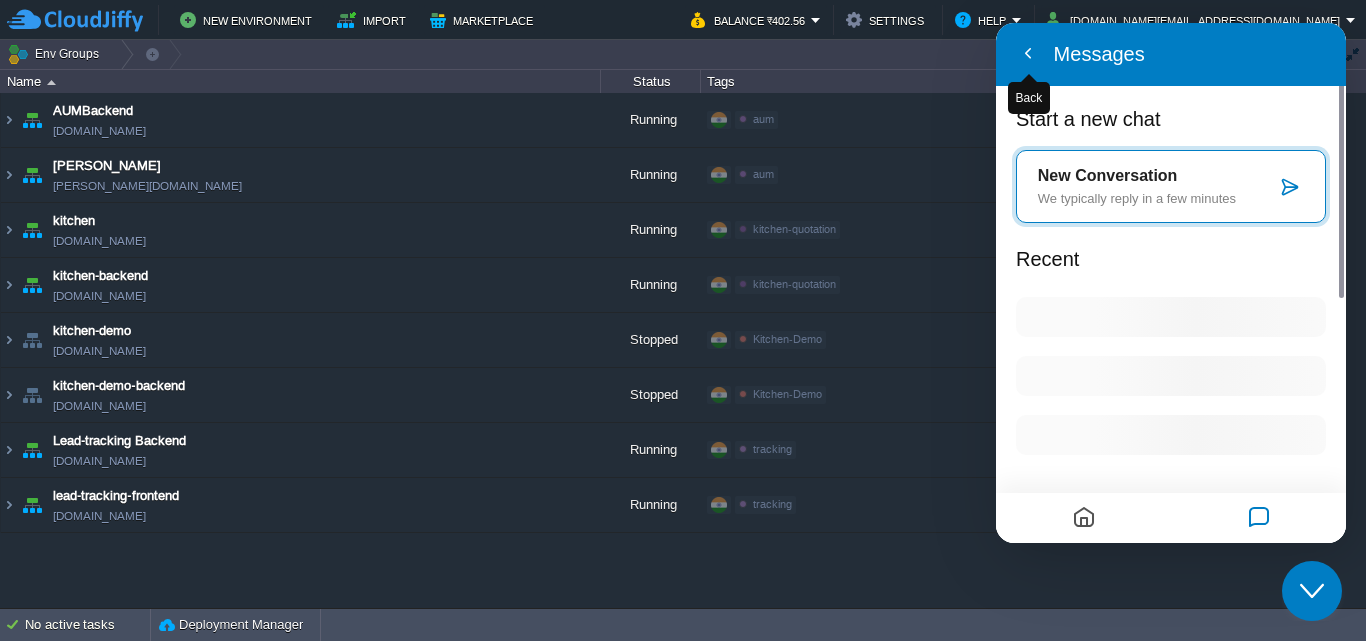 scroll, scrollTop: 999, scrollLeft: 0, axis: vertical 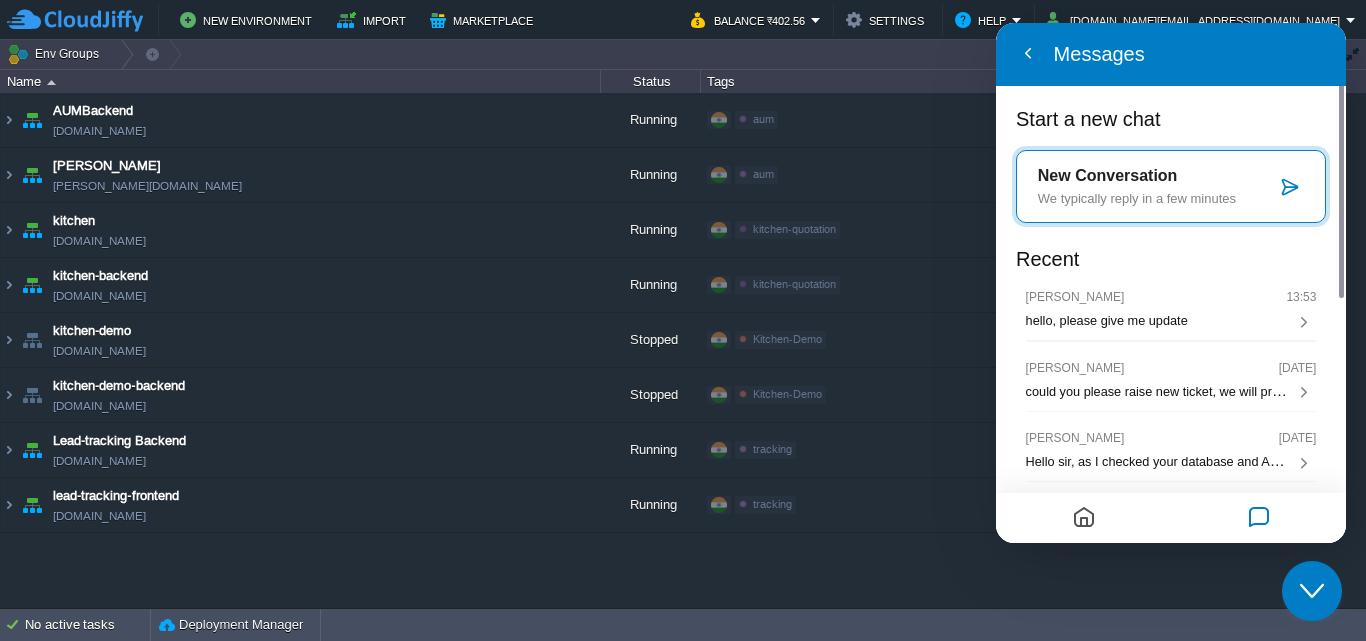 click on "Close Chat This icon closes the chat window." 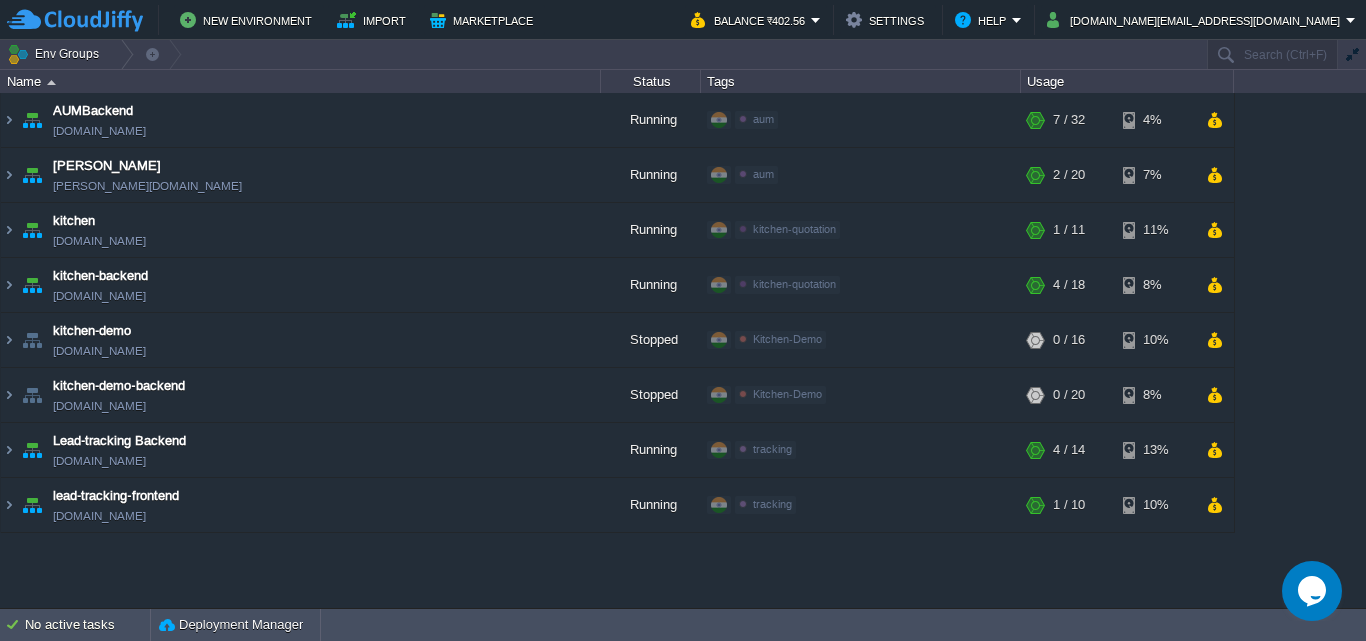 click 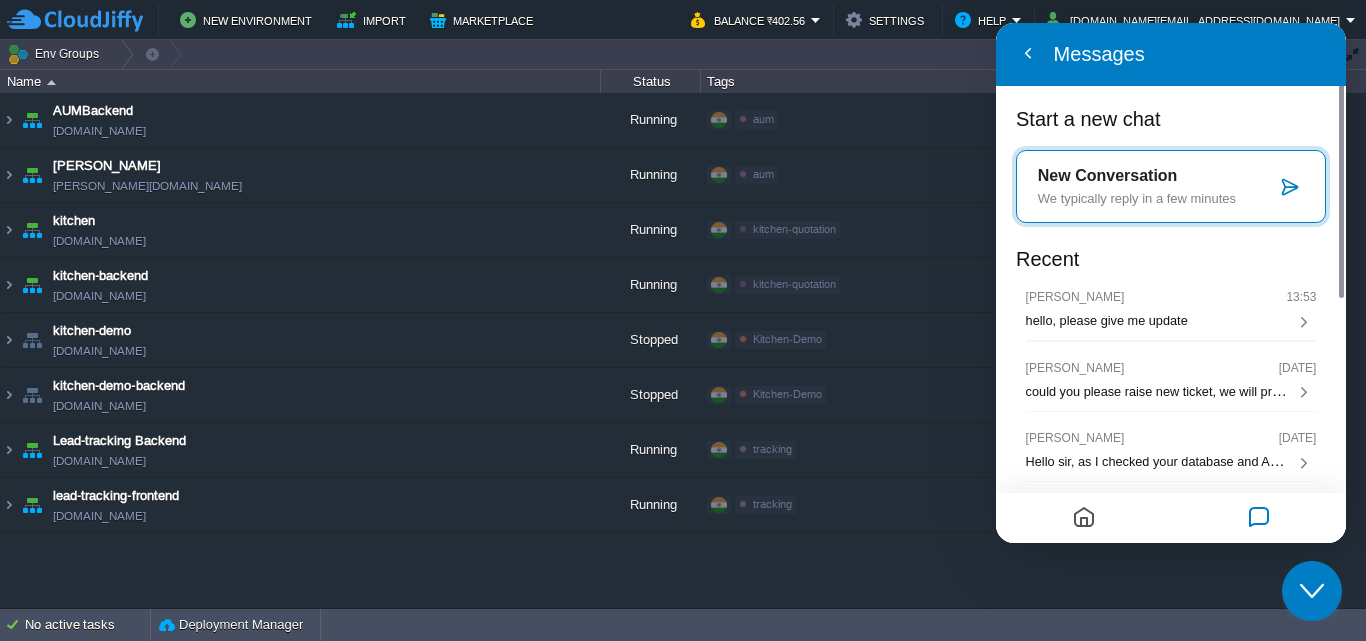 click on "New Conversation" at bounding box center [1157, 702] 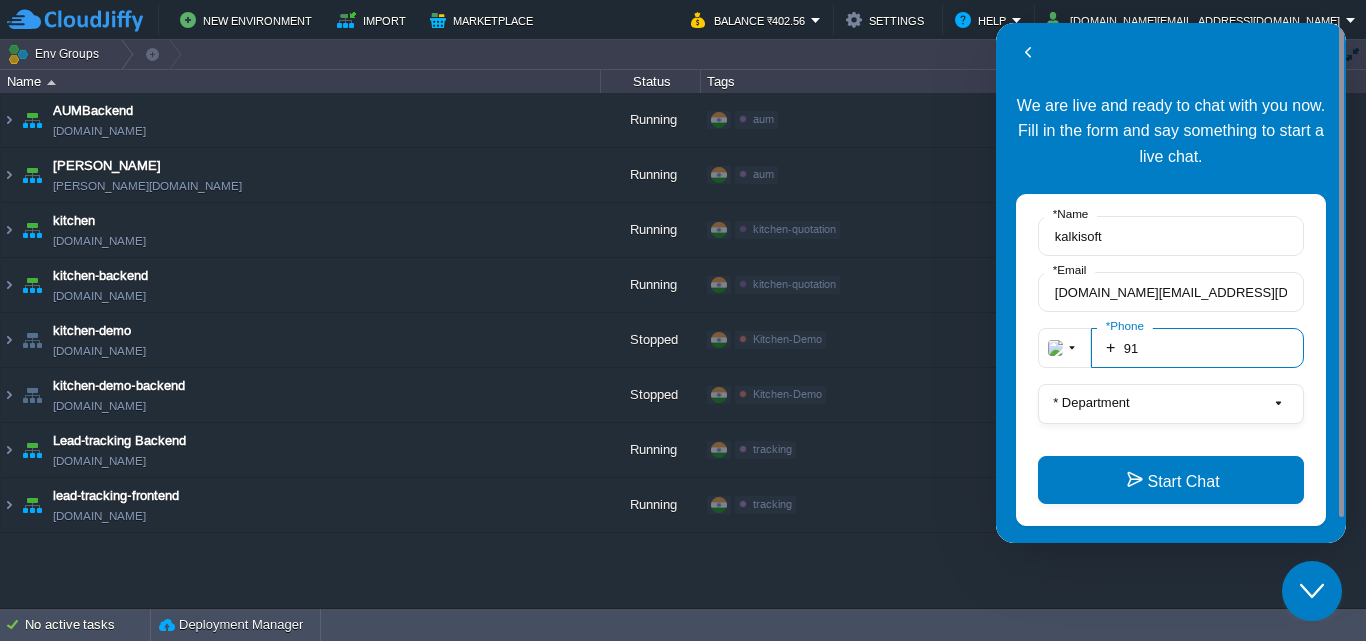 click on "91" at bounding box center [1197, 348] 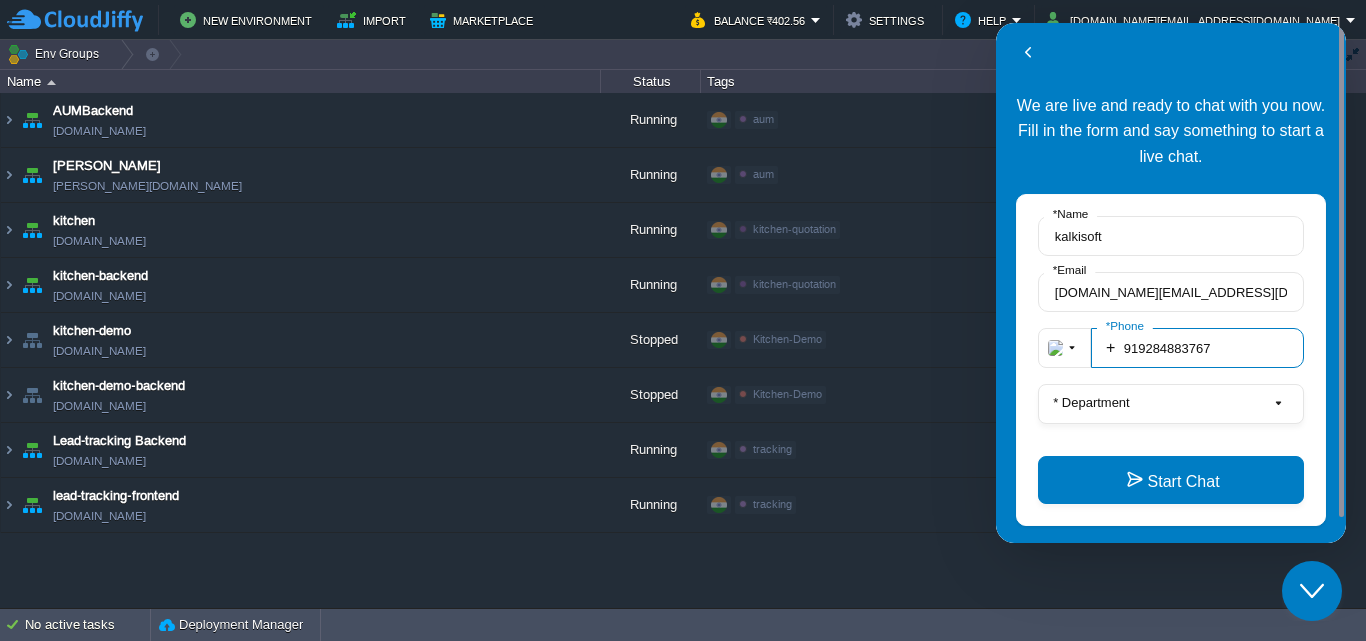 type on "919284883767" 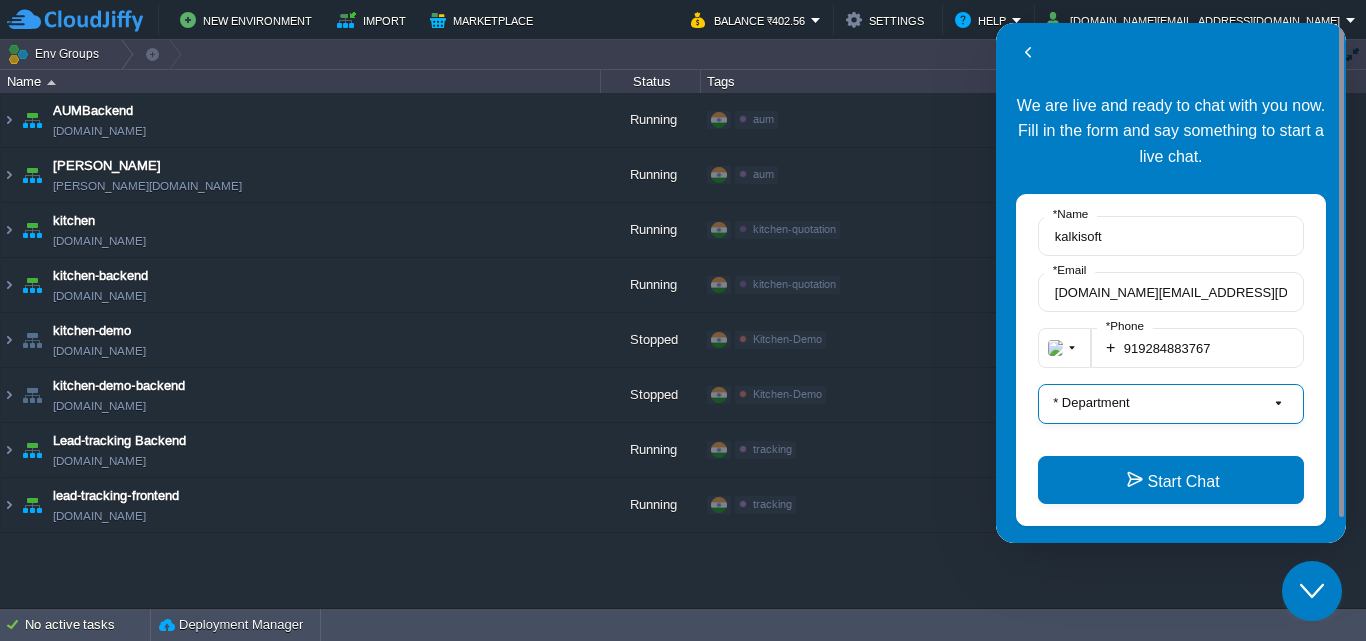 click on "* Department" at bounding box center [1171, 404] 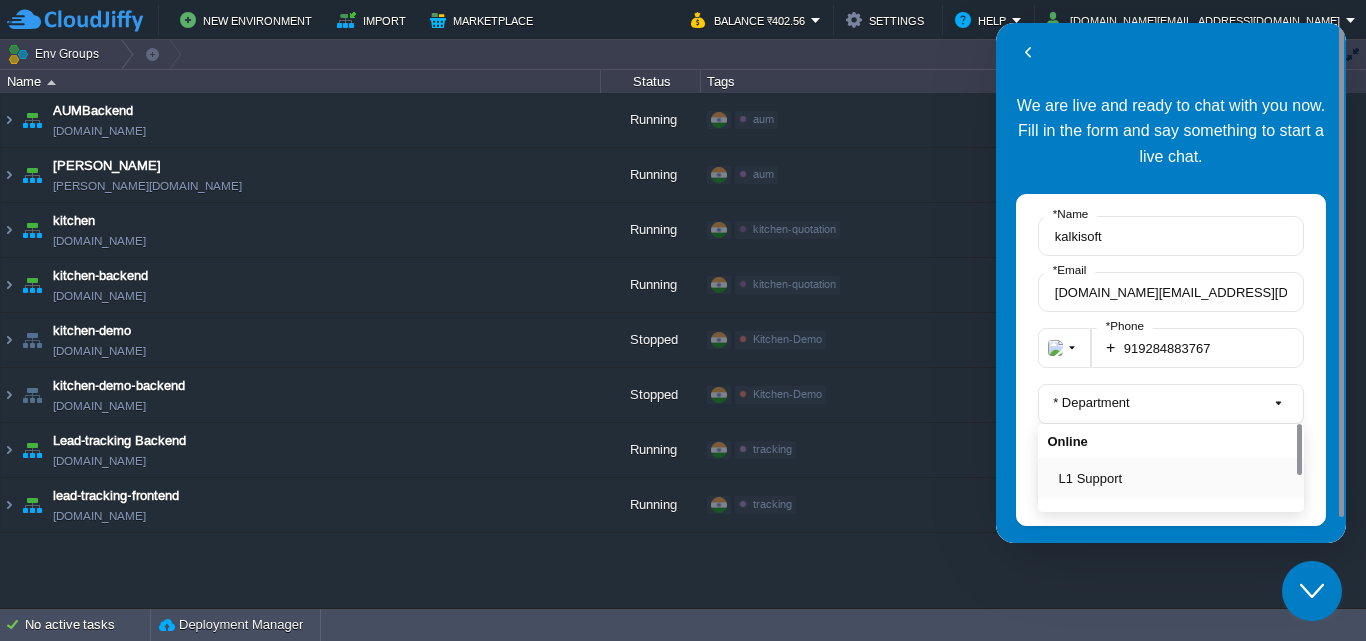 click on "L1 Support" at bounding box center [1171, 478] 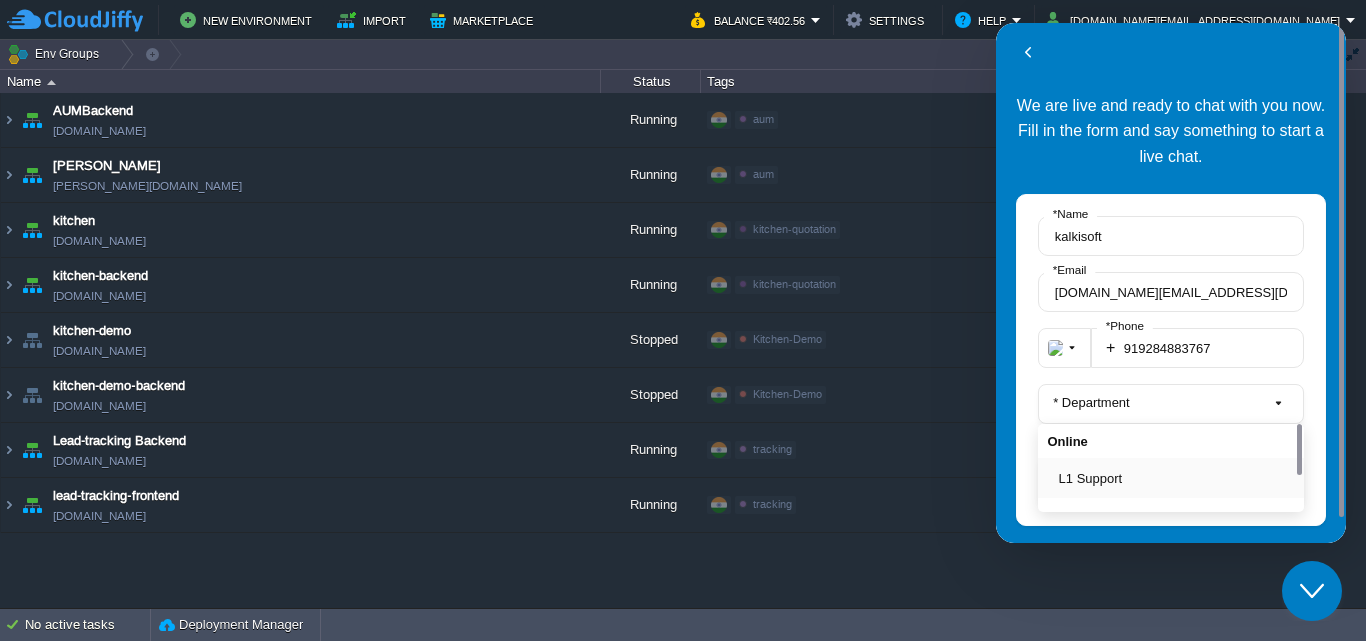 click on "L1 Support" at bounding box center (1177, 478) 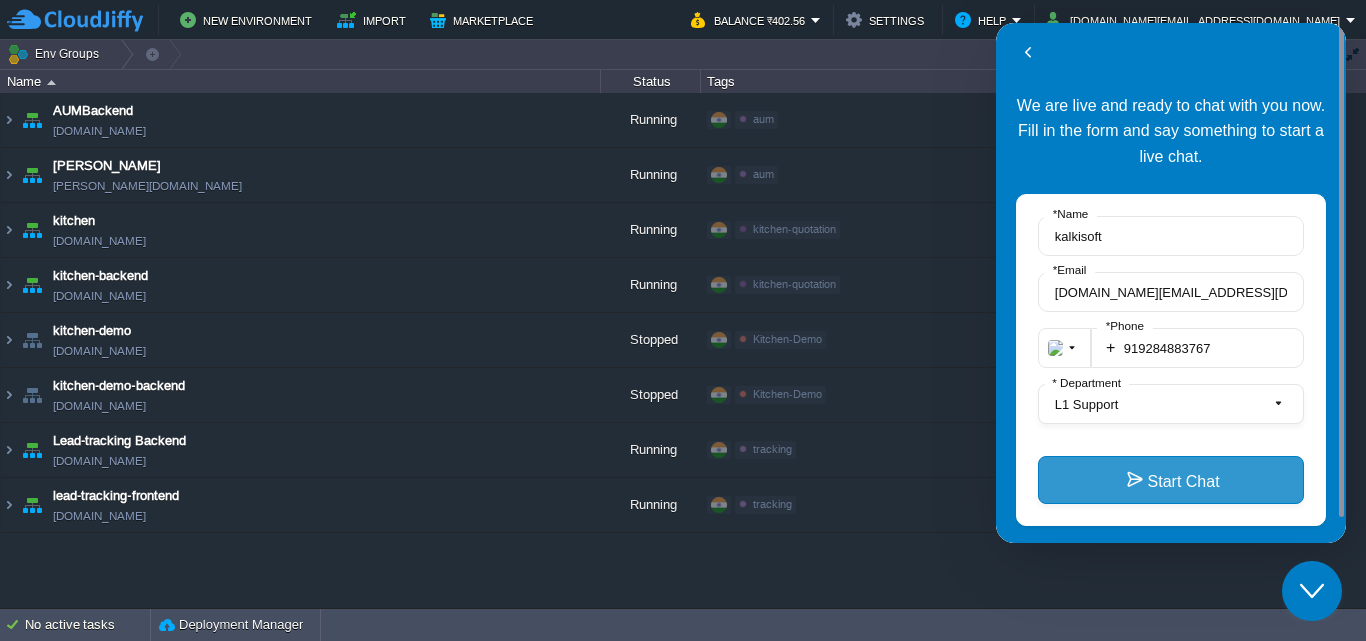 click on "Start Chat" at bounding box center (1171, 480) 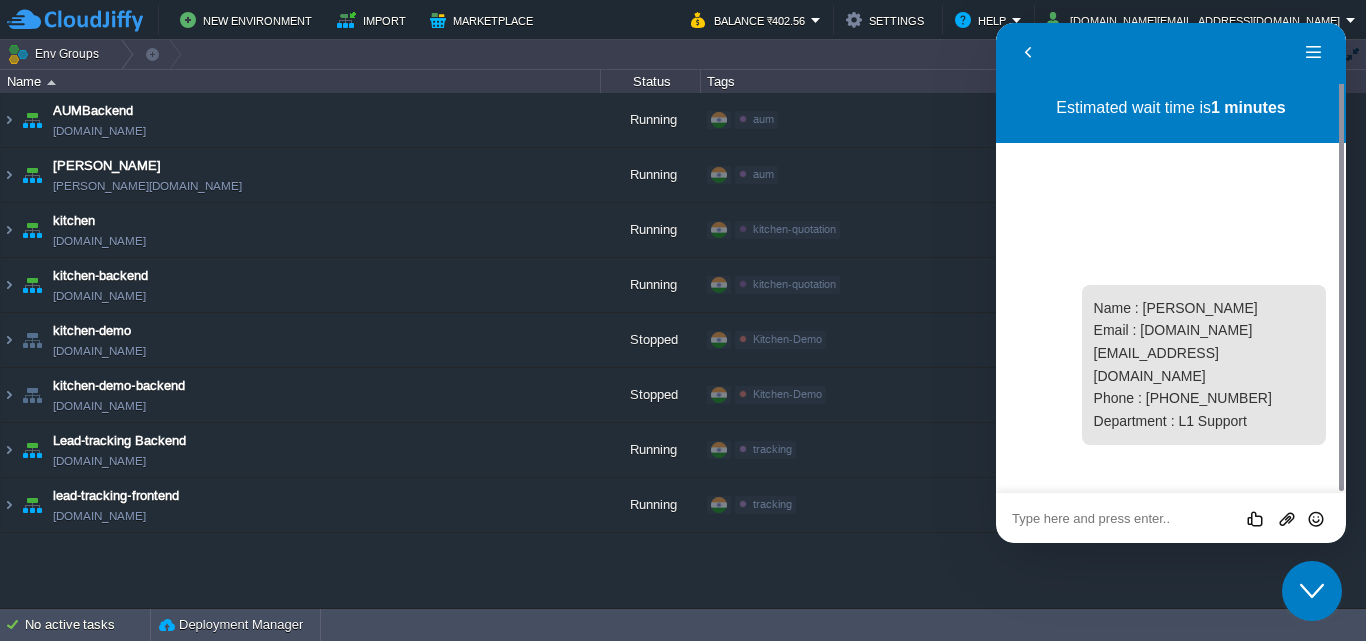 click at bounding box center [996, 23] 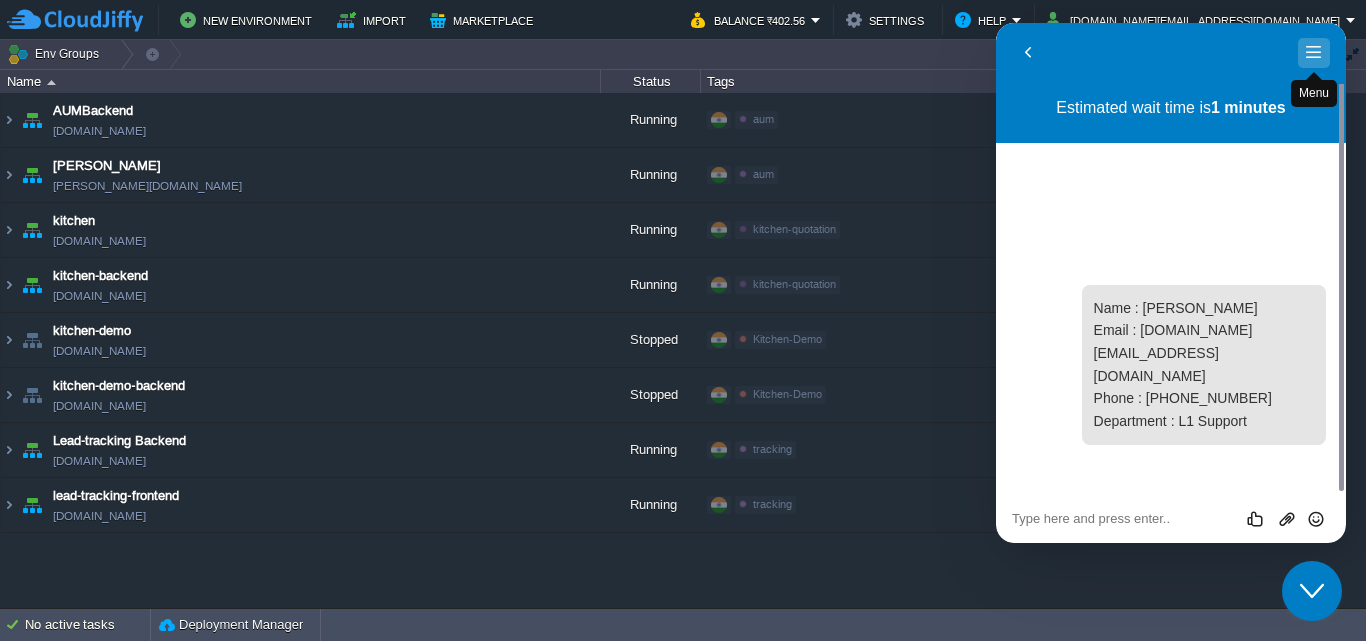 click on "Menu" at bounding box center [1314, 53] 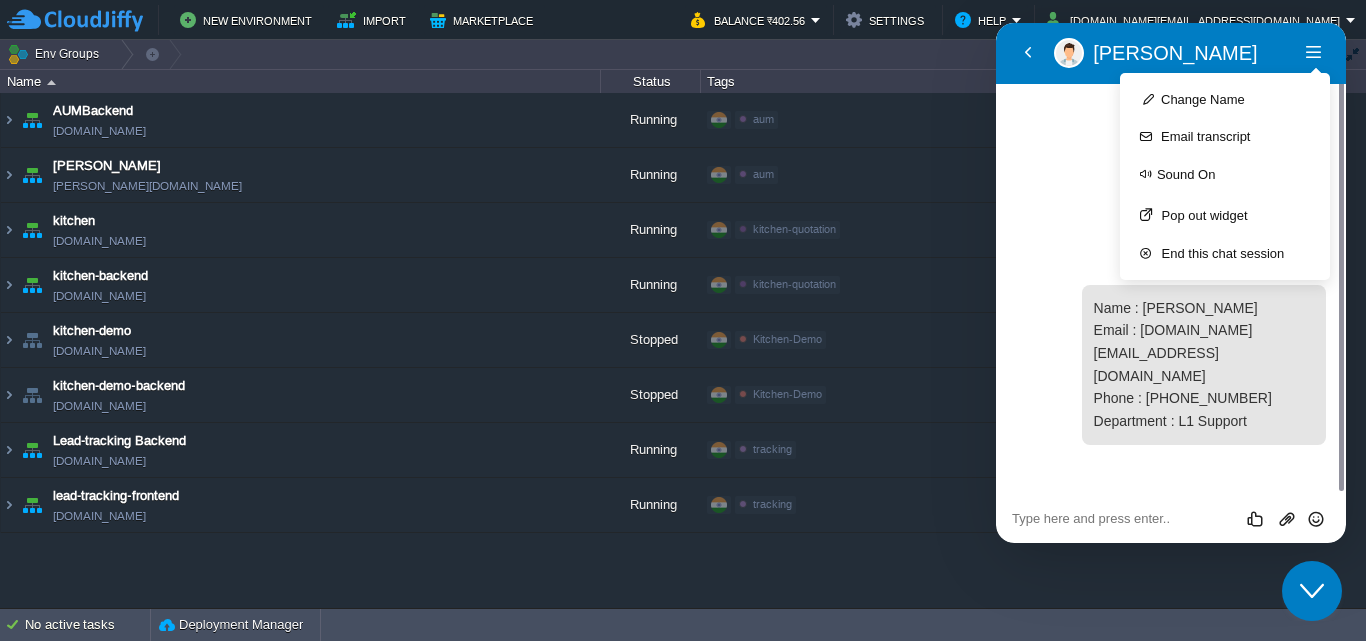 click on "14:58 Name : kalkisoft Email : [DOMAIN_NAME][EMAIL_ADDRESS][DOMAIN_NAME] Phone : 919284883767 Department : L1 Support" at bounding box center [1171, 288] 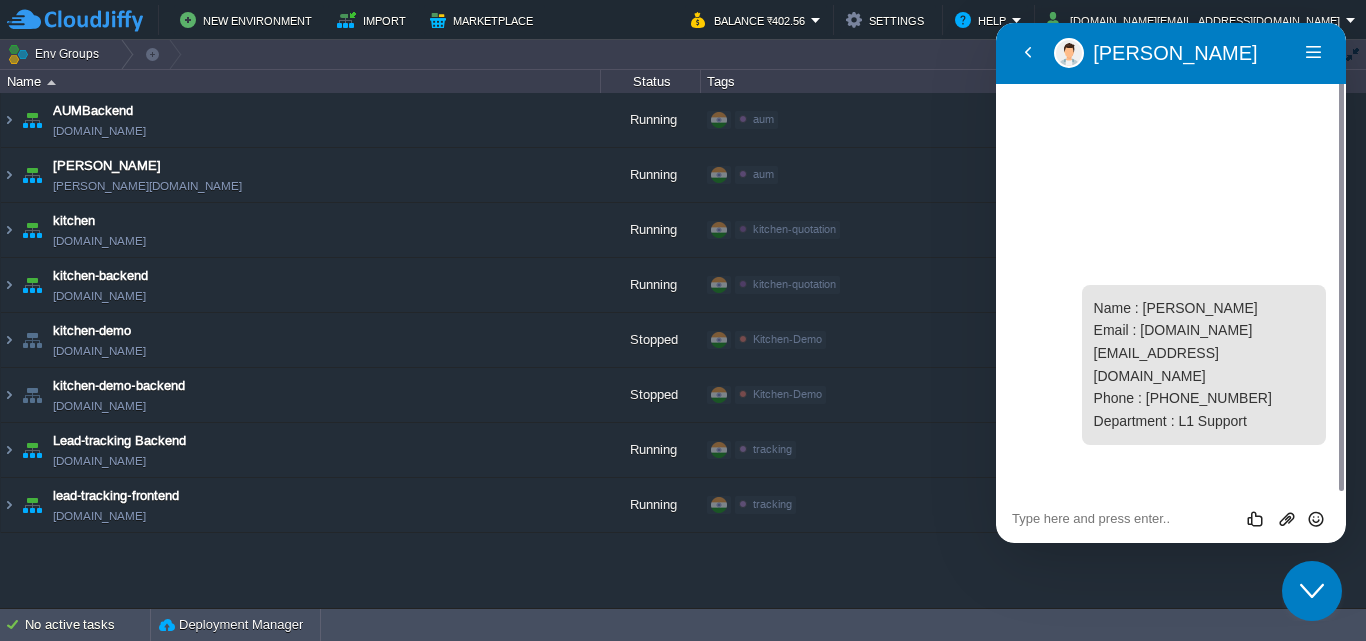 click on "Close Chat This icon closes the chat window." 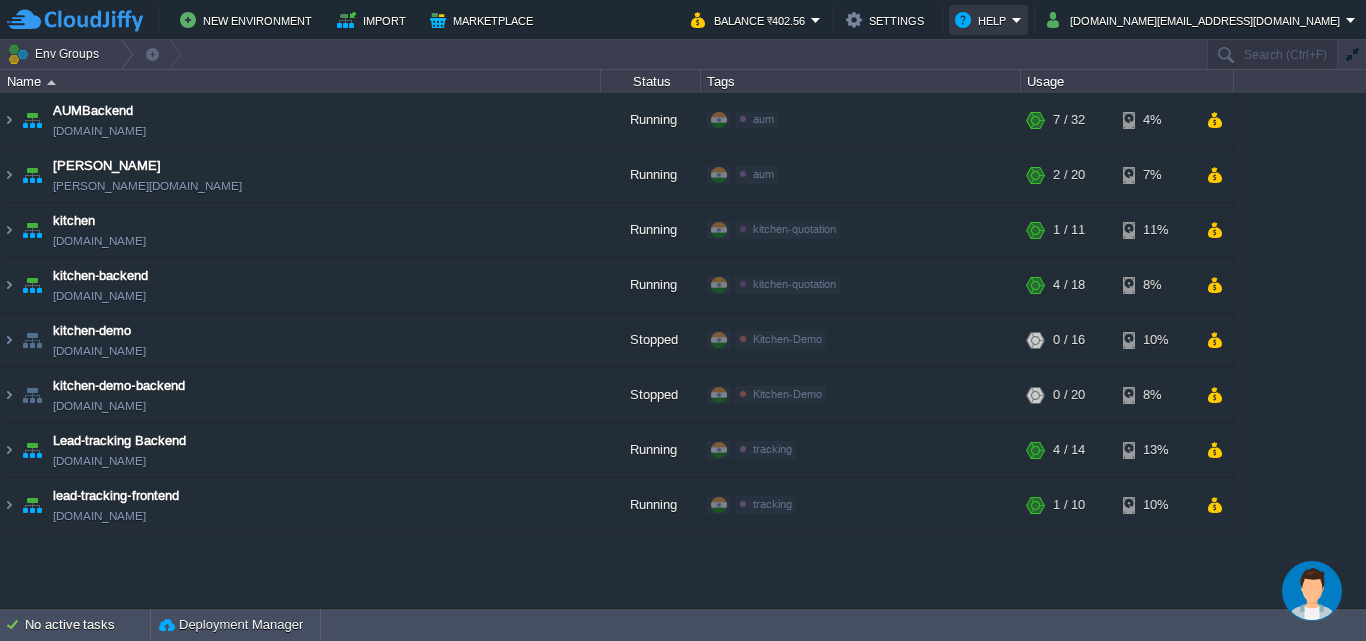 click on "Help" at bounding box center (983, 20) 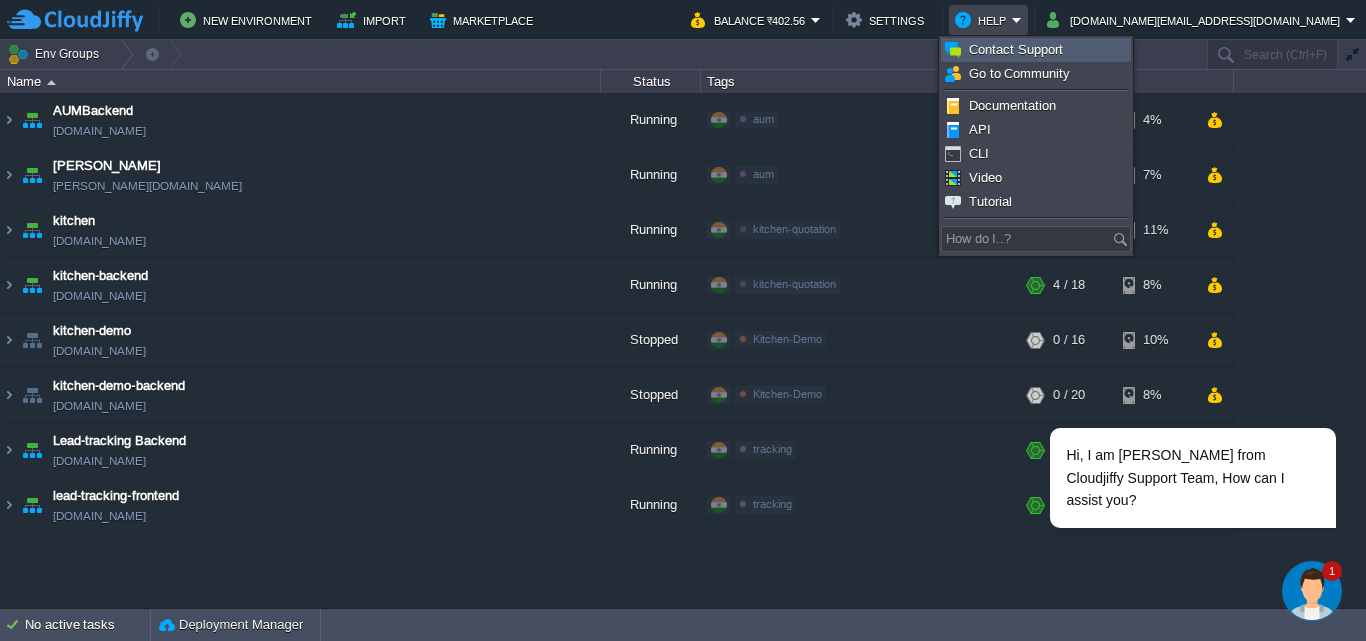 click on "Contact Support" at bounding box center [1016, 49] 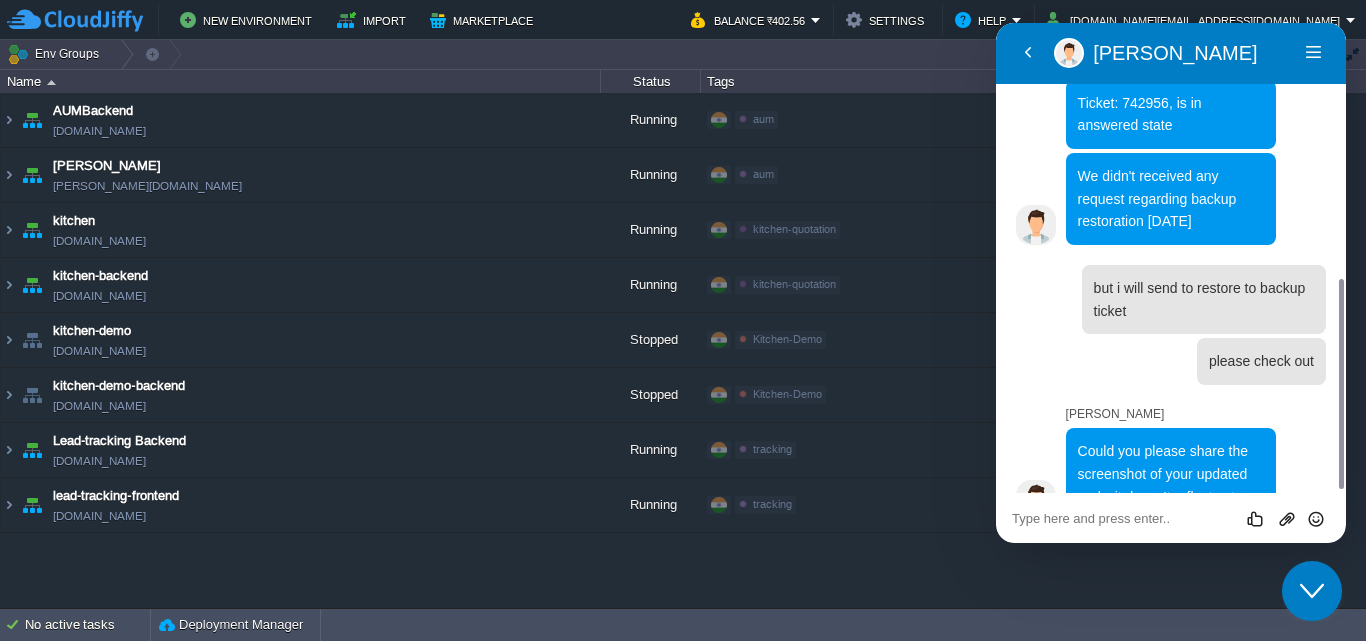 scroll, scrollTop: 573, scrollLeft: 0, axis: vertical 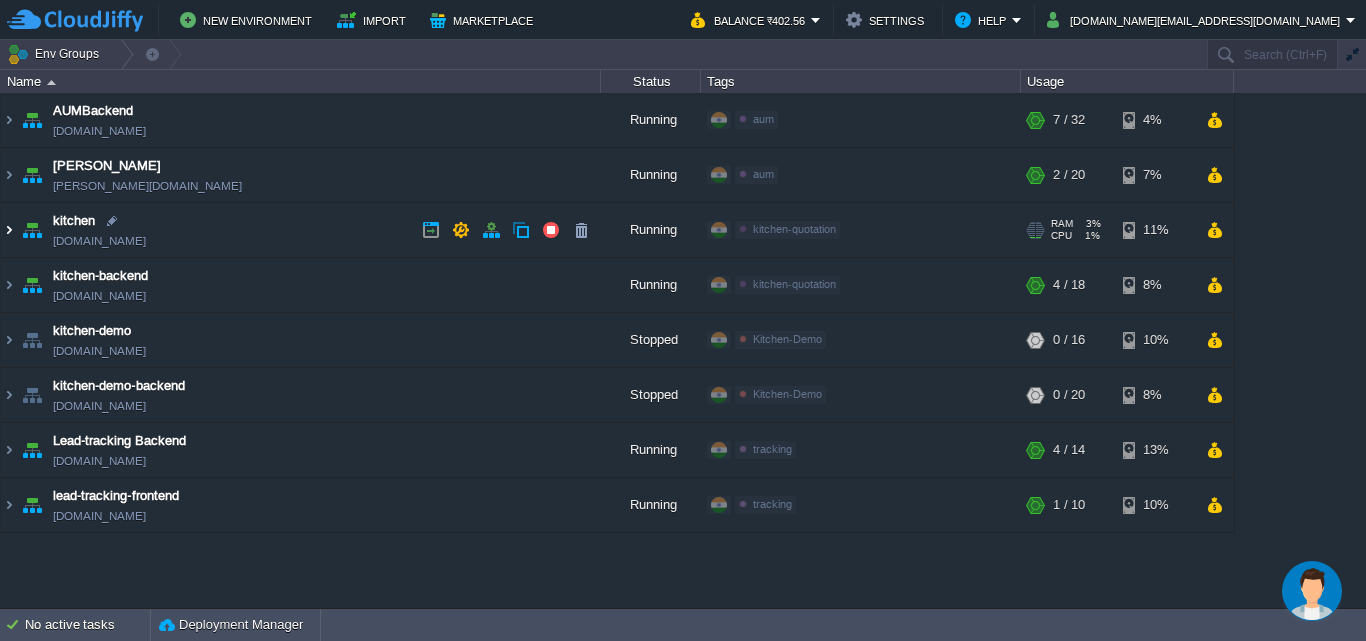click at bounding box center [9, 230] 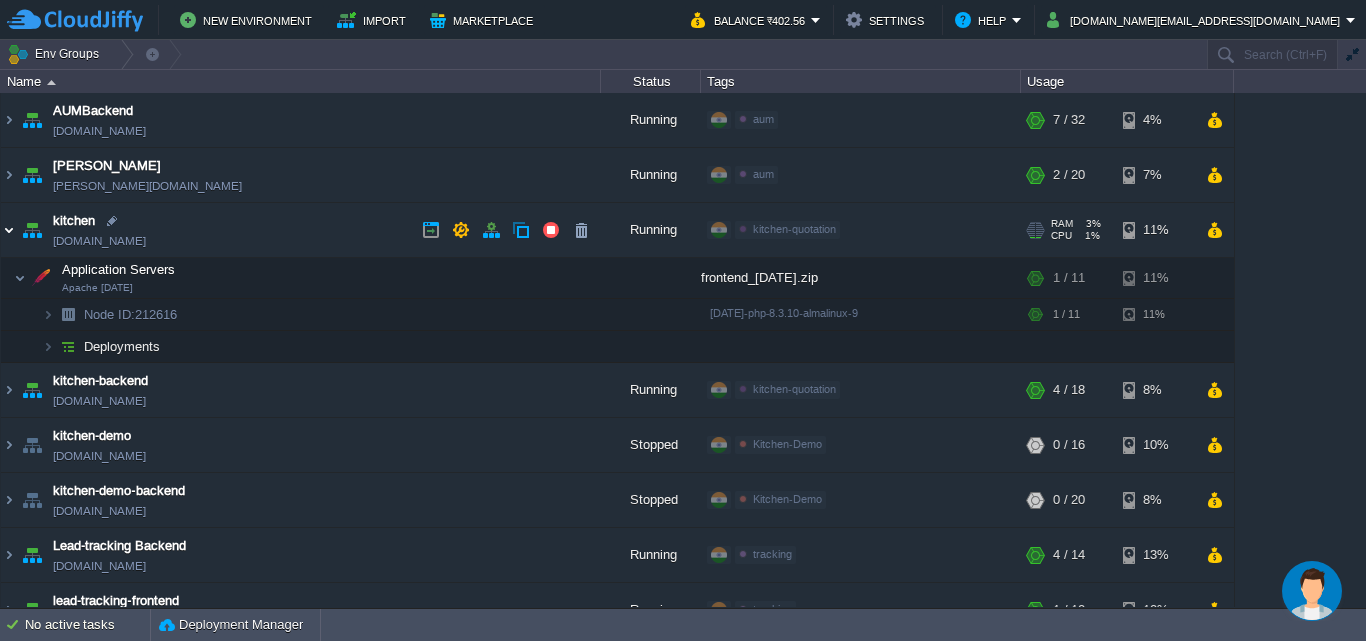 click at bounding box center [9, 230] 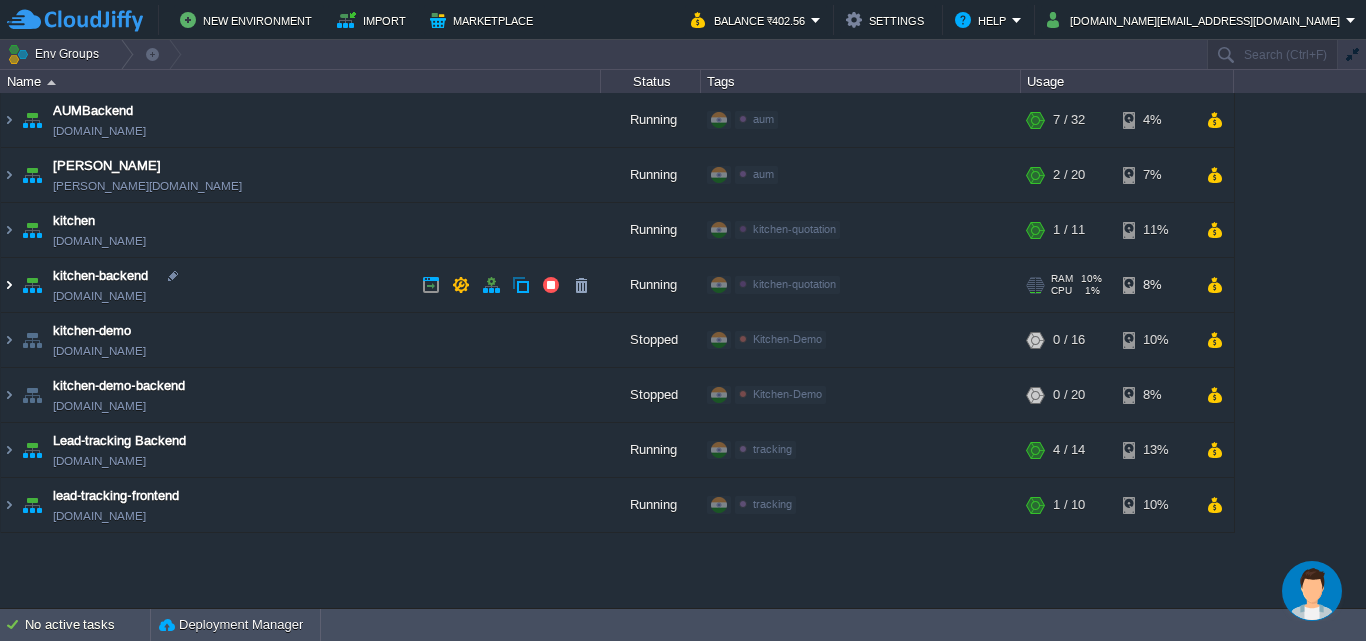 click at bounding box center (9, 285) 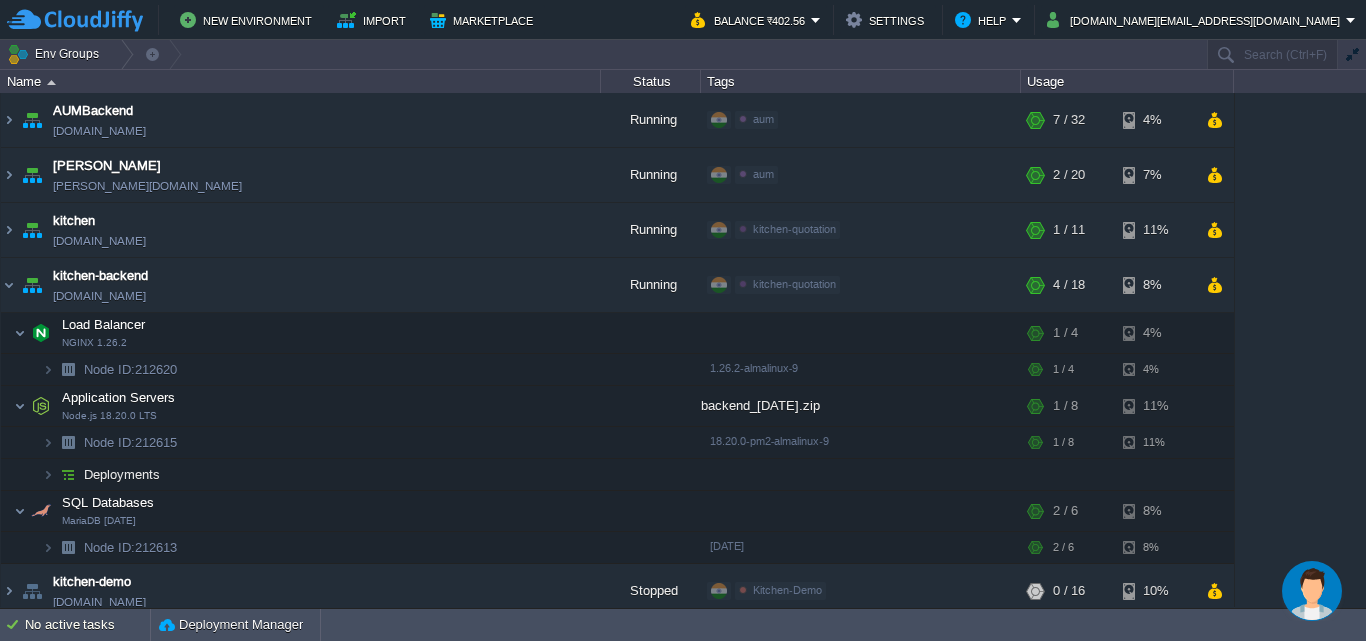 click at bounding box center [1312, 591] 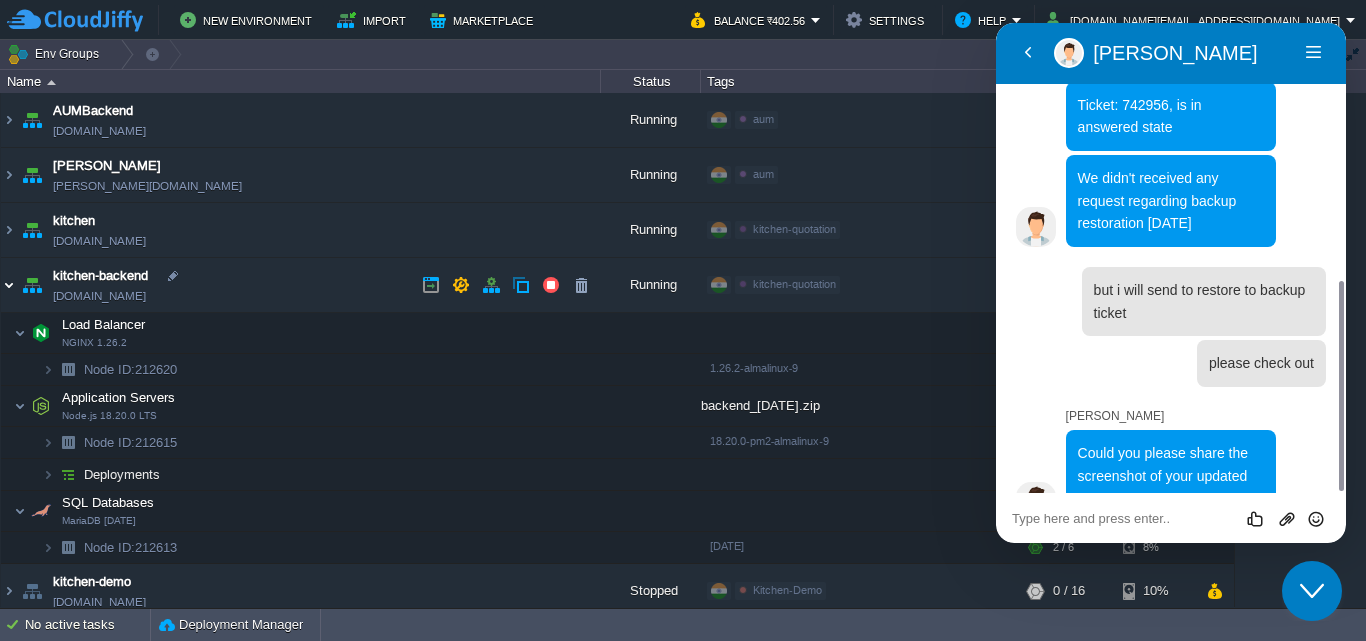 click at bounding box center [9, 285] 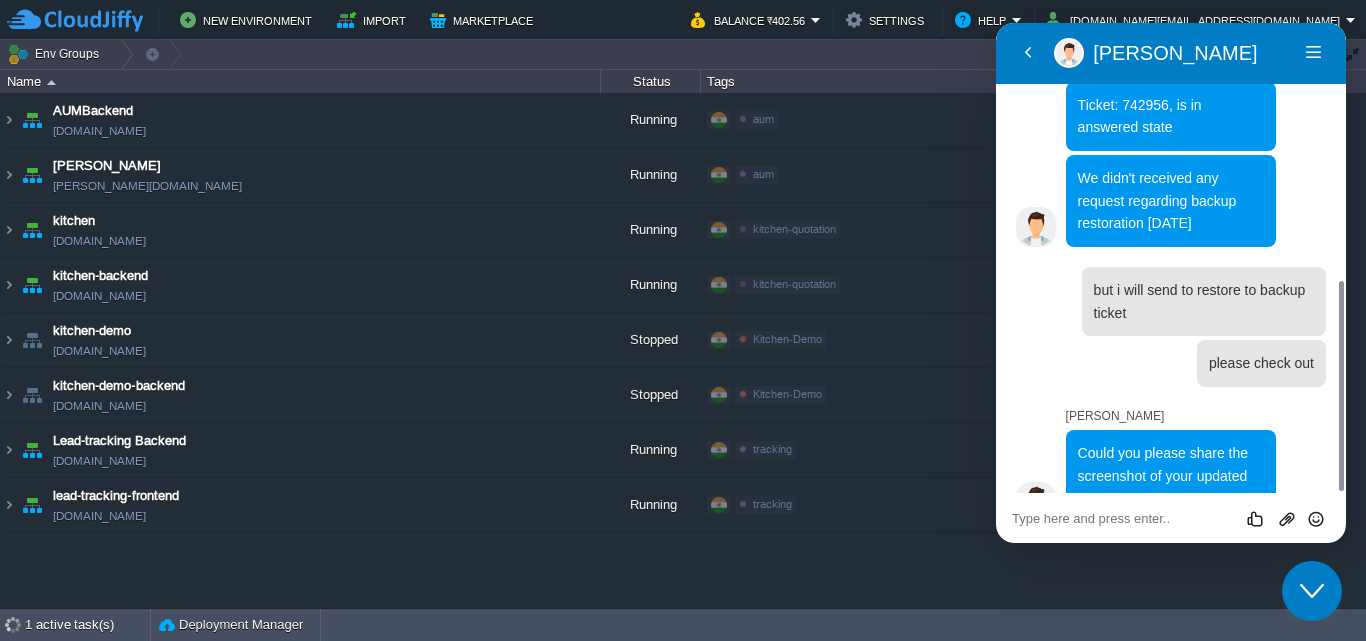 click on "tracking                           Edit" at bounding box center (860, 451) 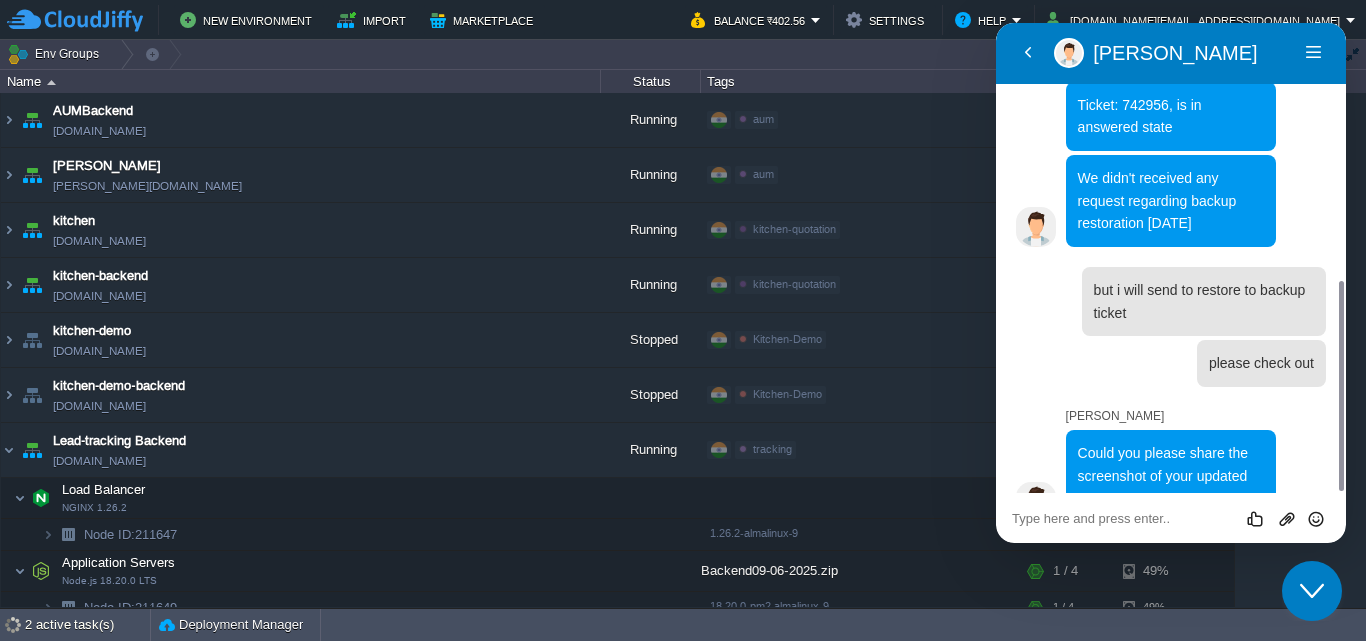 click on "AUMBackend [DOMAIN_NAME] Running                                                                                                                                 aum                           Edit                                                                                                                                                            RAM                 17%                                         CPU                 1%                             7 / 32                    4%       aumtech [DOMAIN_NAME] Running                                                                                                                                 aum                           Edit                                                                                                                                                            RAM                 3%                                         CPU                 1%                             2 / 20                    7%" at bounding box center (617, 438) 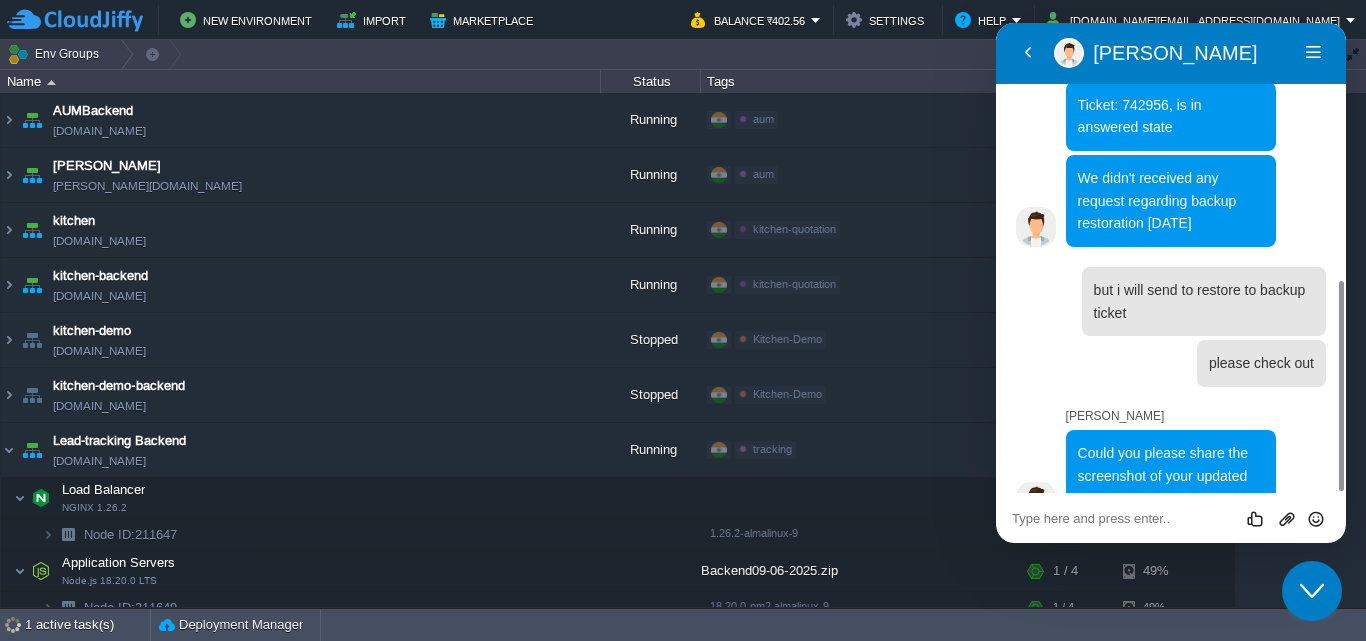 click on "Close Chat This icon closes the chat window." at bounding box center [1312, 591] 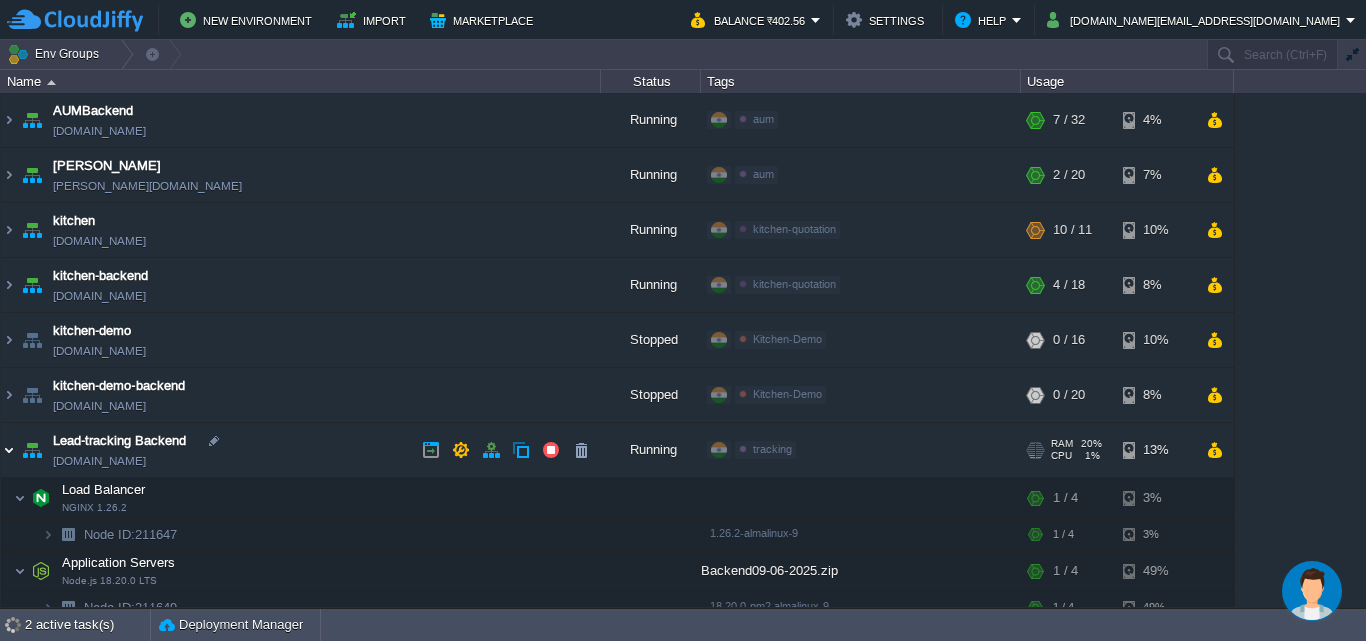 click at bounding box center (9, 450) 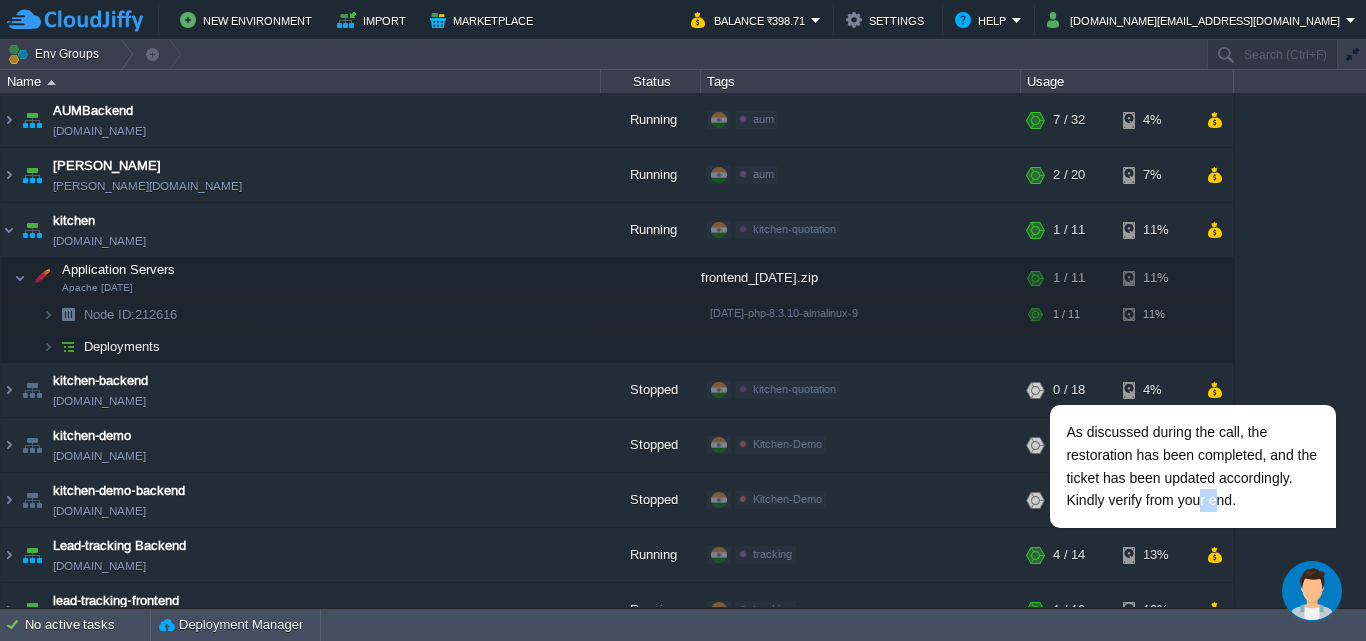 drag, startPoint x: 1219, startPoint y: 550, endPoint x: 1224, endPoint y: 529, distance: 21.587032 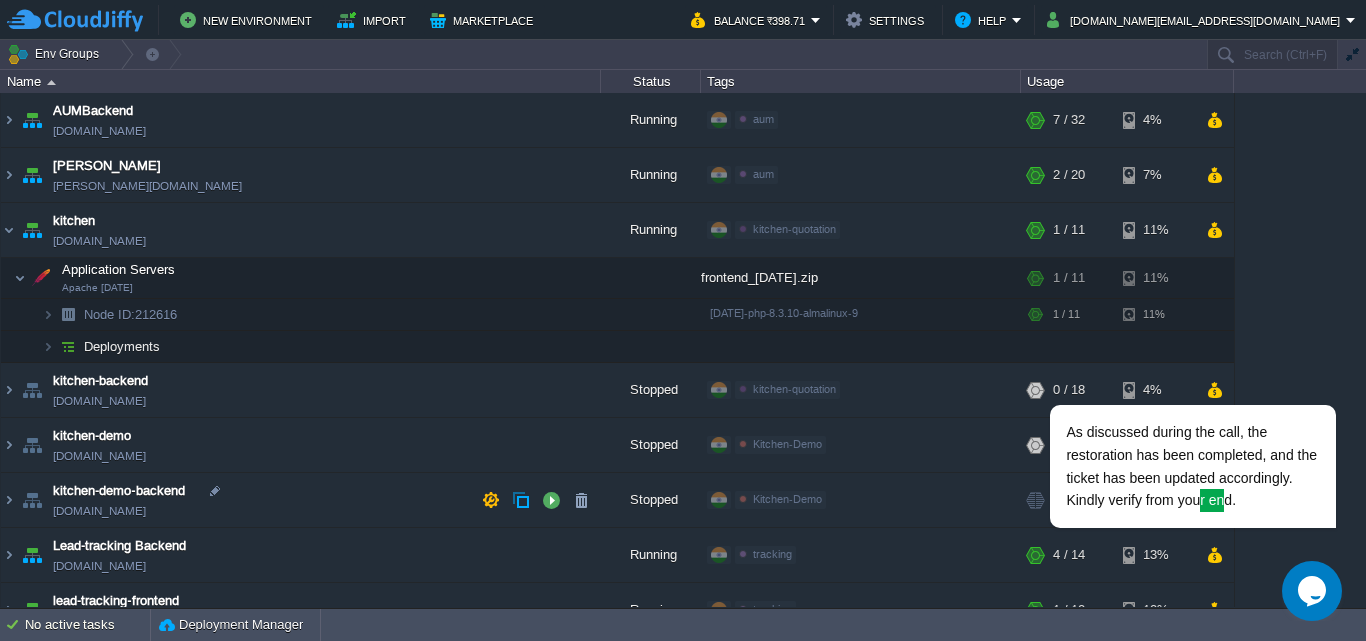 click on "Kitchen-Demo                           Edit" at bounding box center [860, 501] 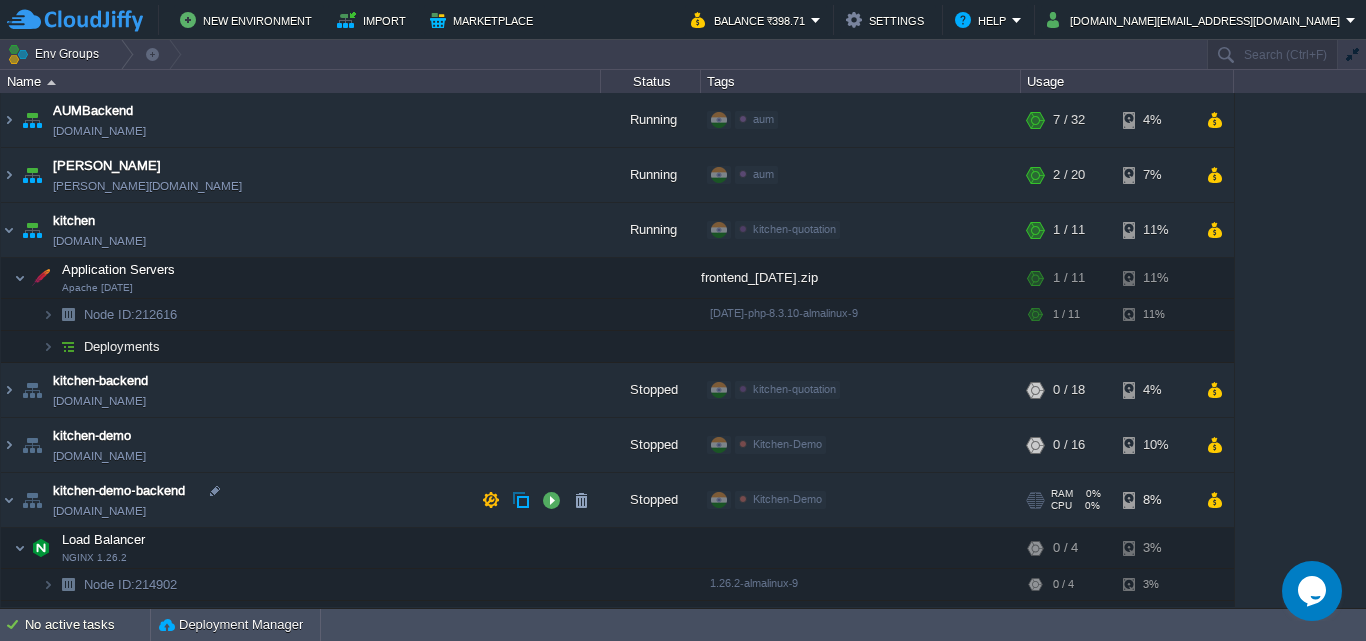 drag, startPoint x: 8, startPoint y: 270, endPoint x: 994, endPoint y: 495, distance: 1011.3461 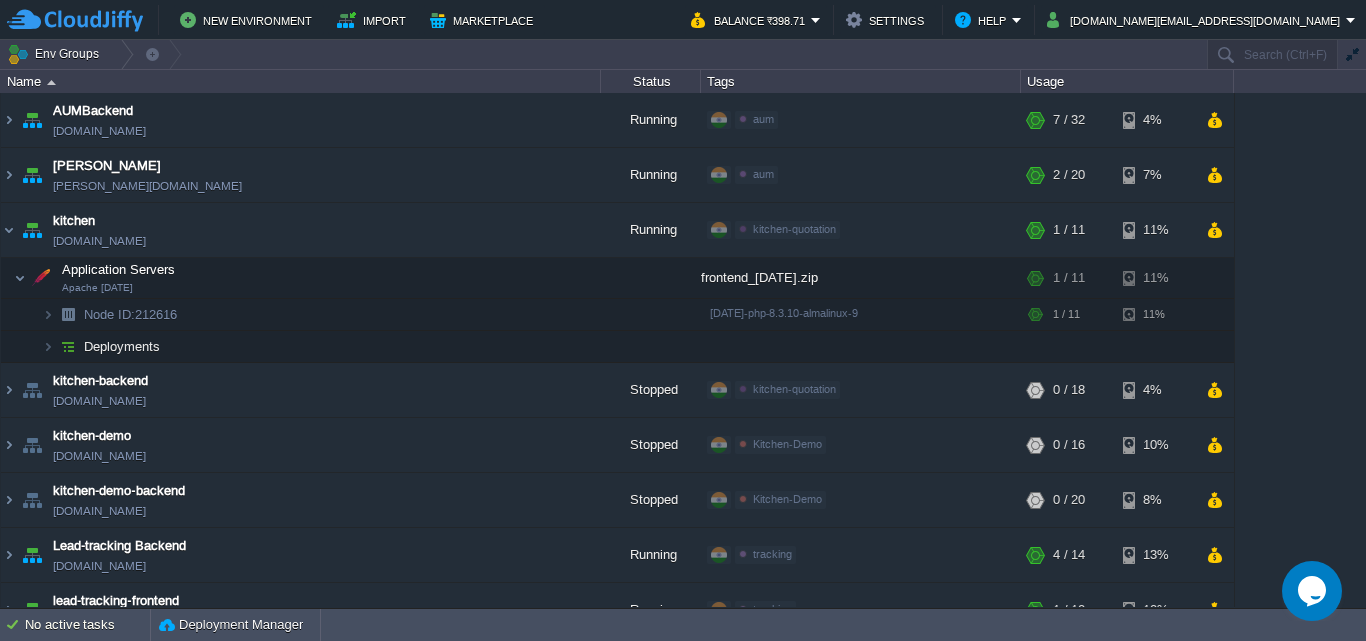 click on "Kitchen-Demo                           Edit" at bounding box center (860, 501) 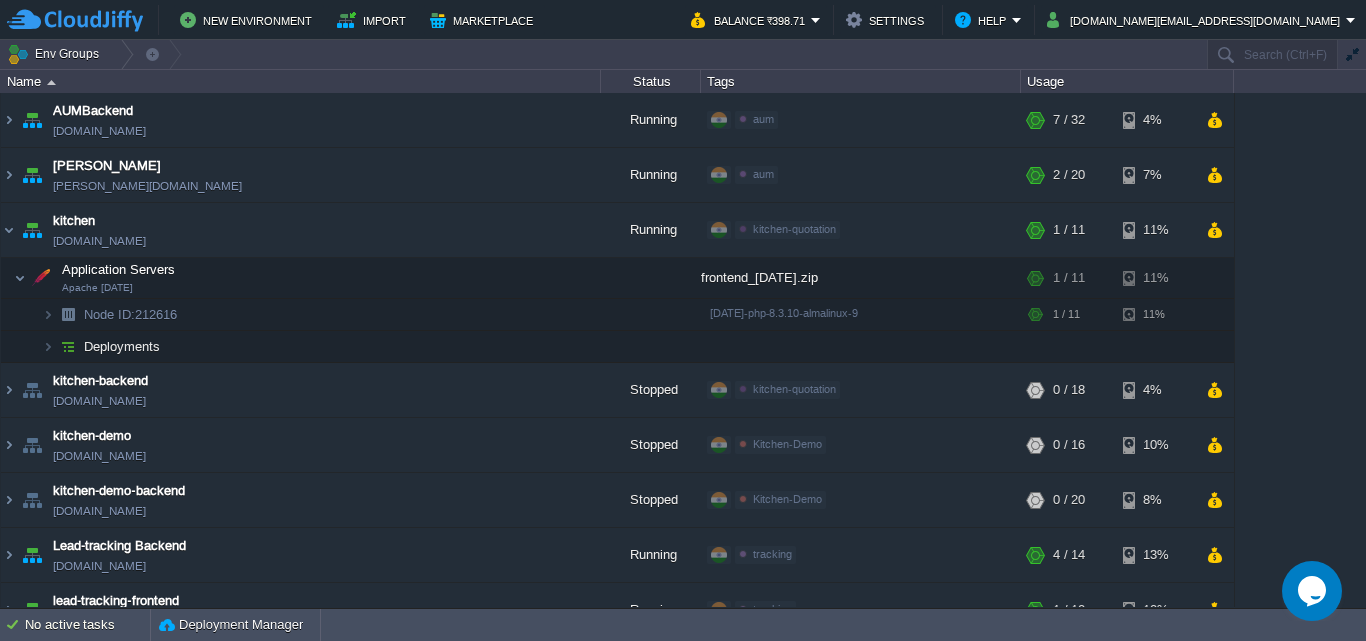 scroll, scrollTop: 31, scrollLeft: 0, axis: vertical 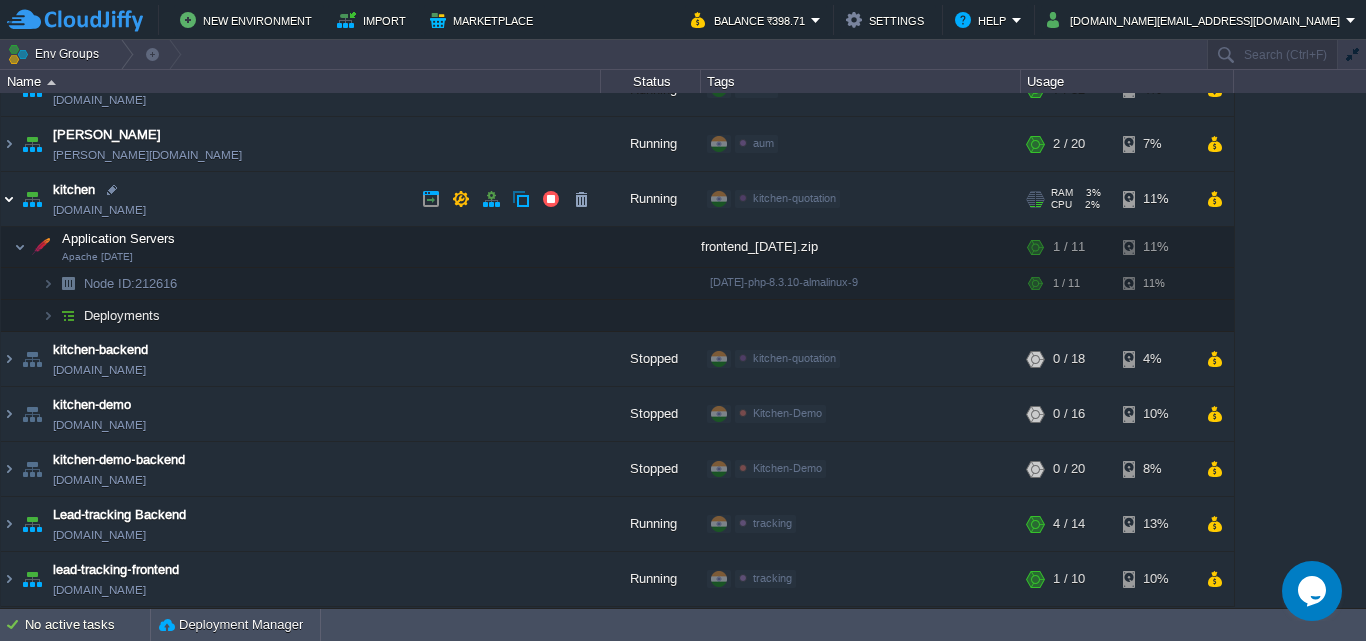 click at bounding box center [9, 199] 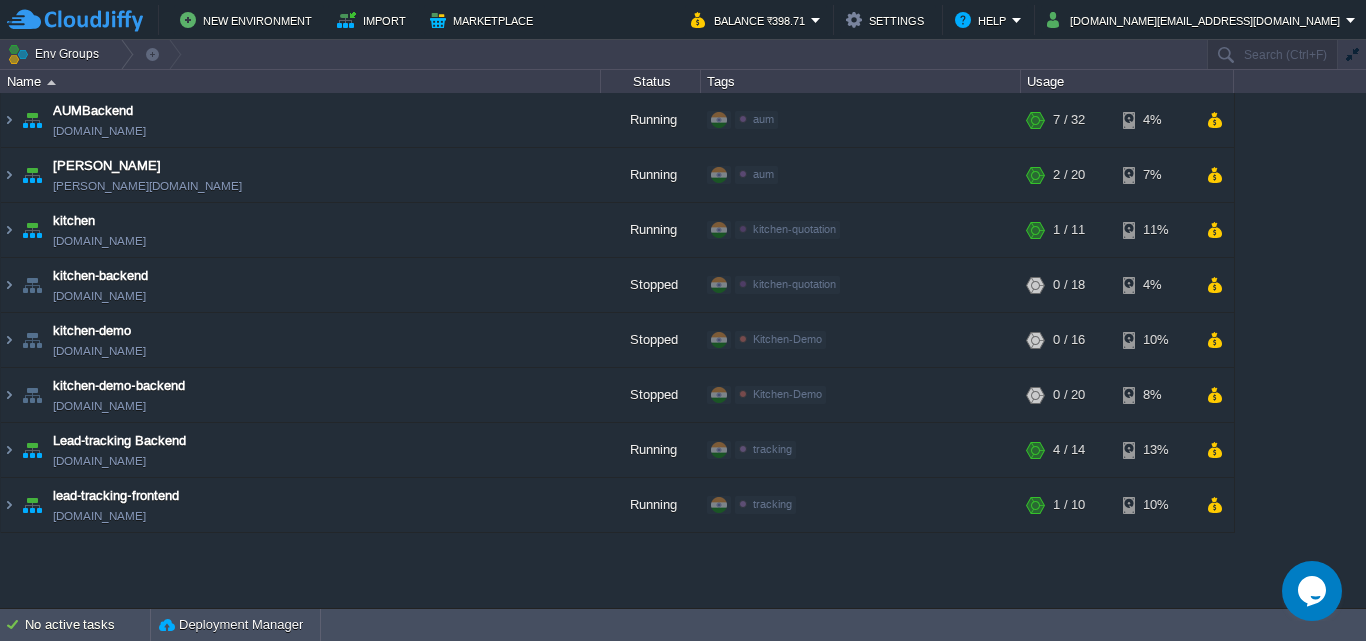 click on "Opens Chat This icon Opens the chat window." 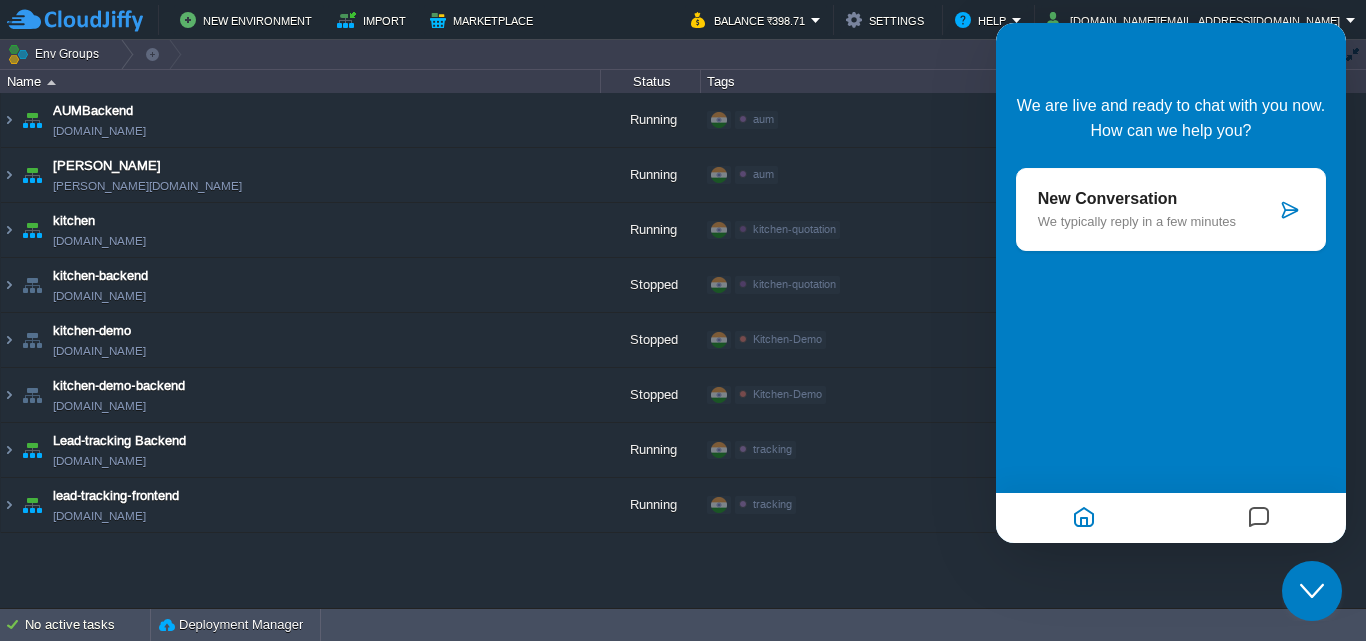 click on "We typically reply in a few minutes" at bounding box center [1157, 221] 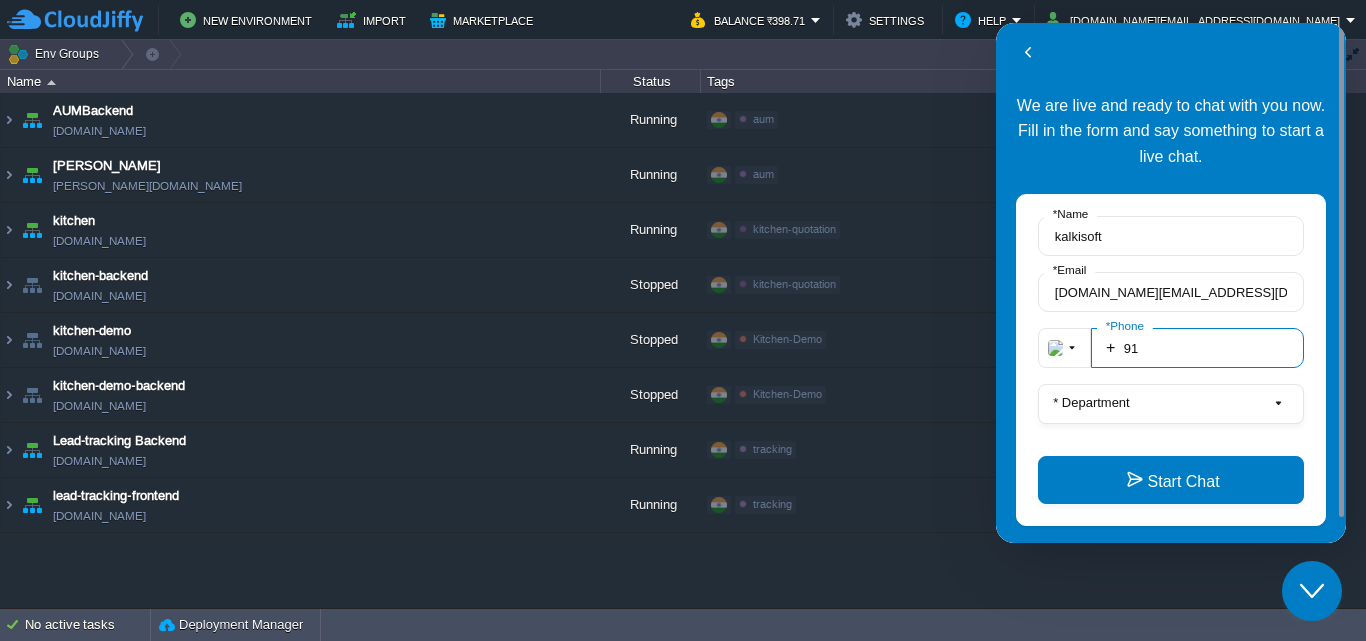 click on "91" at bounding box center (1197, 348) 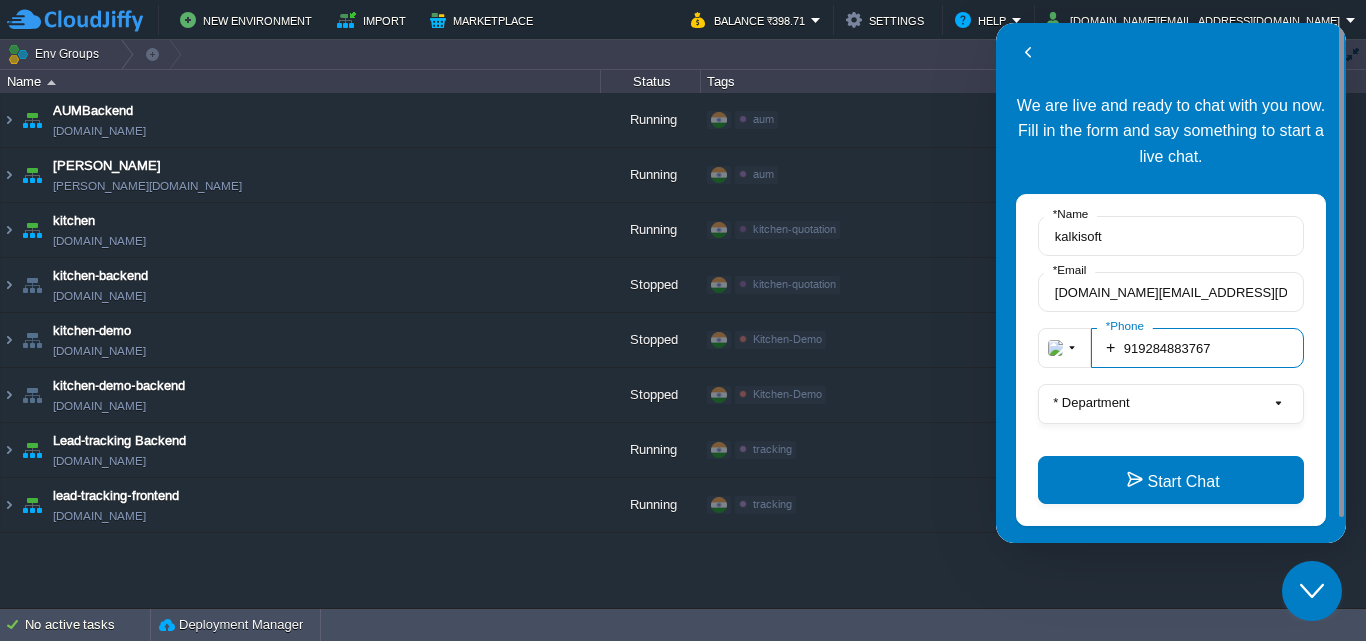 type on "919284883767" 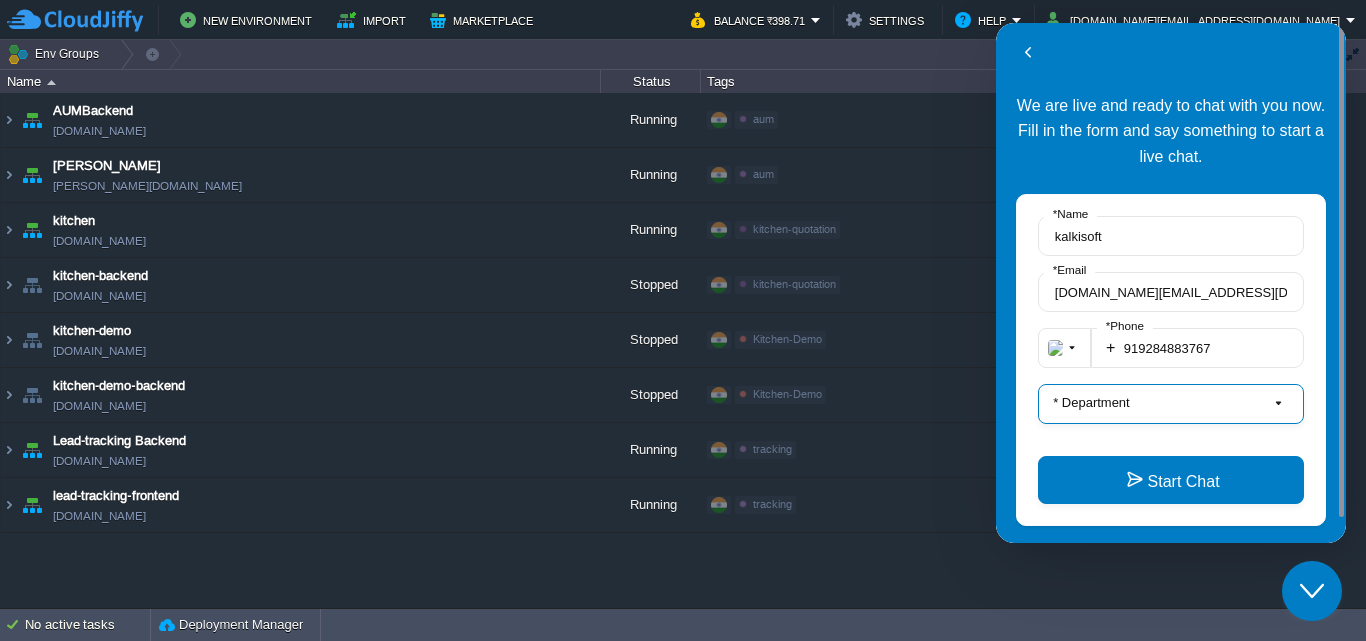 click on "* Department" at bounding box center (1091, 402) 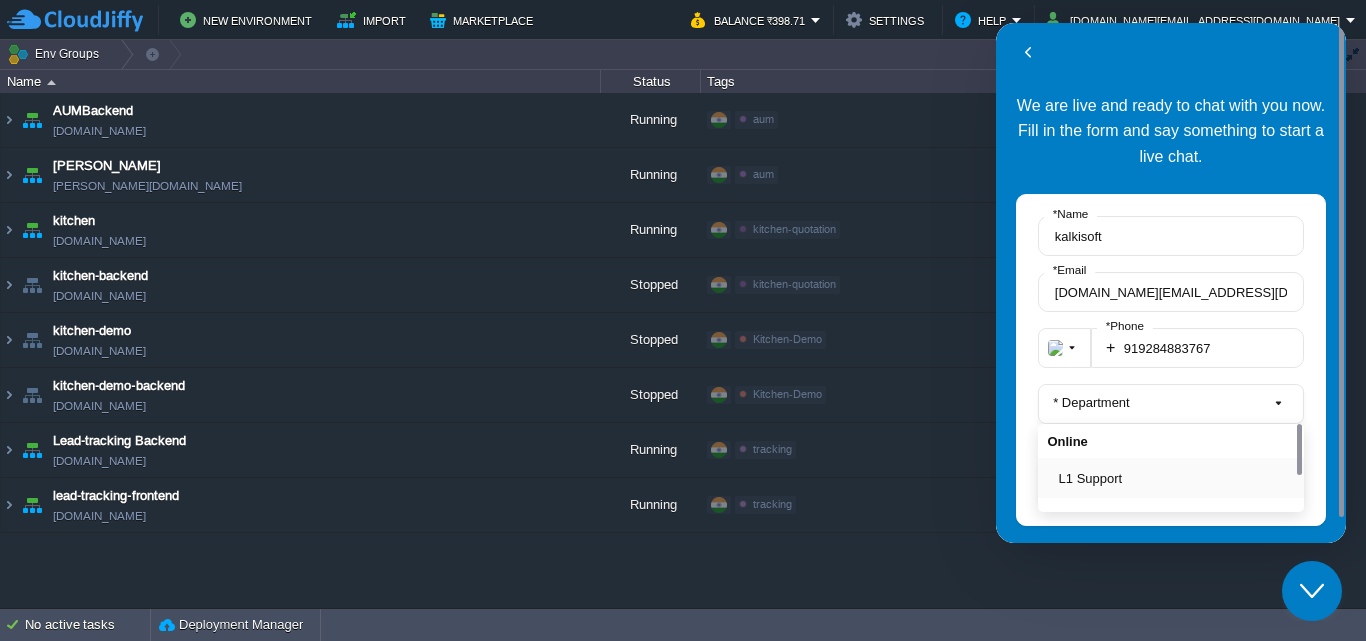 click on "L1 Support" at bounding box center (1177, 478) 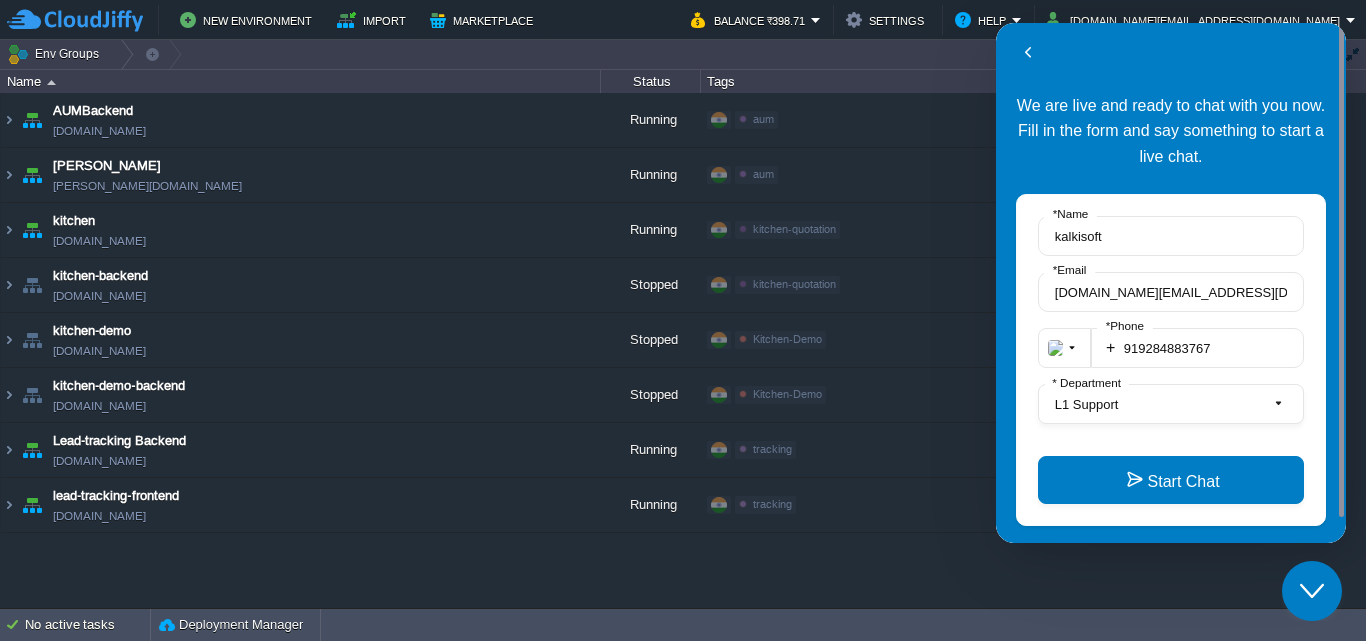 click on "Start Chat" at bounding box center (1171, 480) 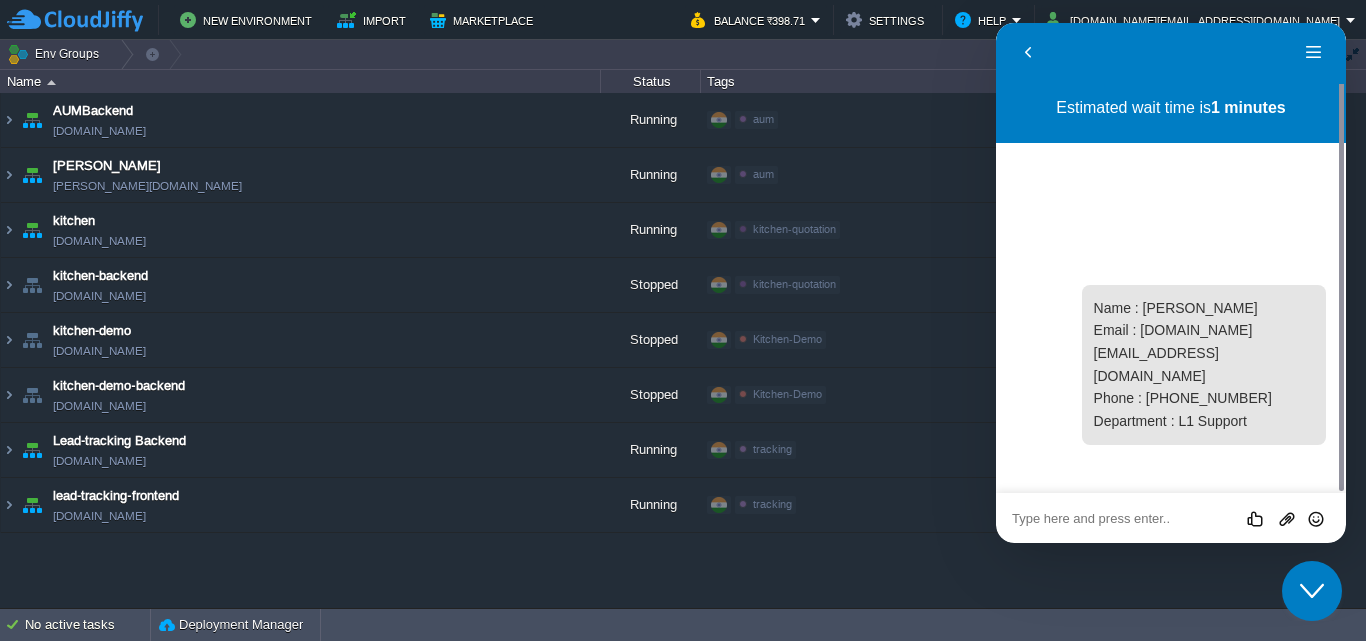 click at bounding box center (996, 23) 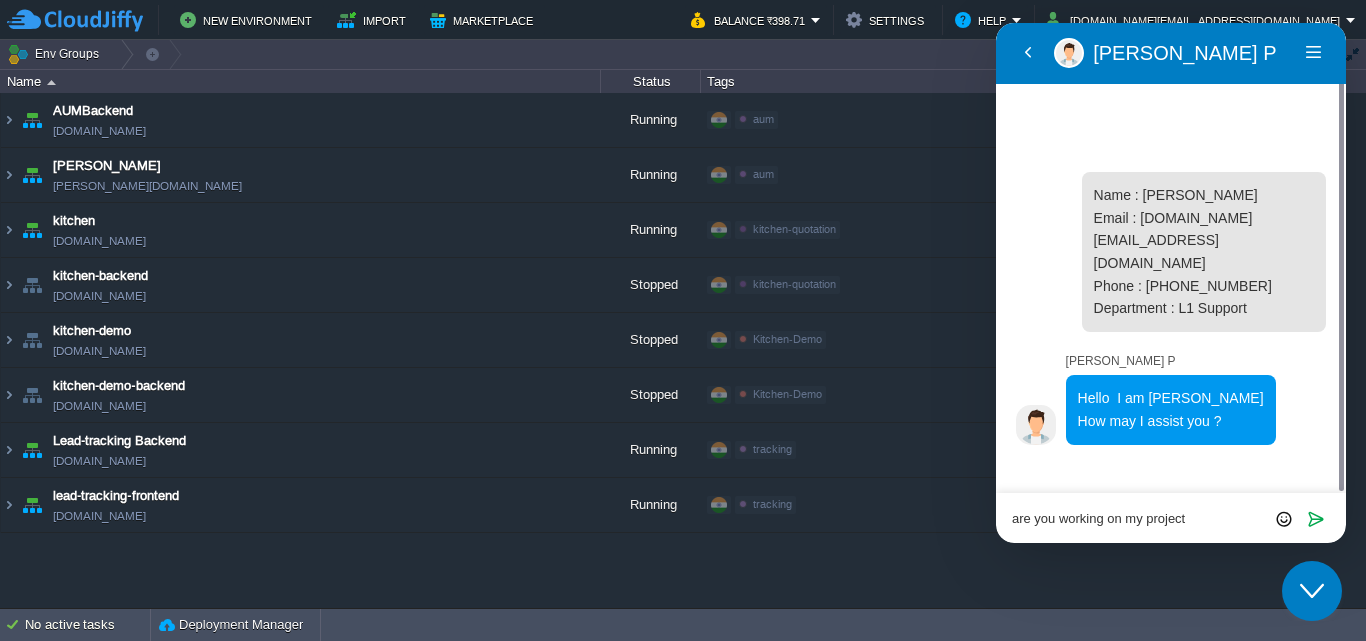 type on "are you working on my project?" 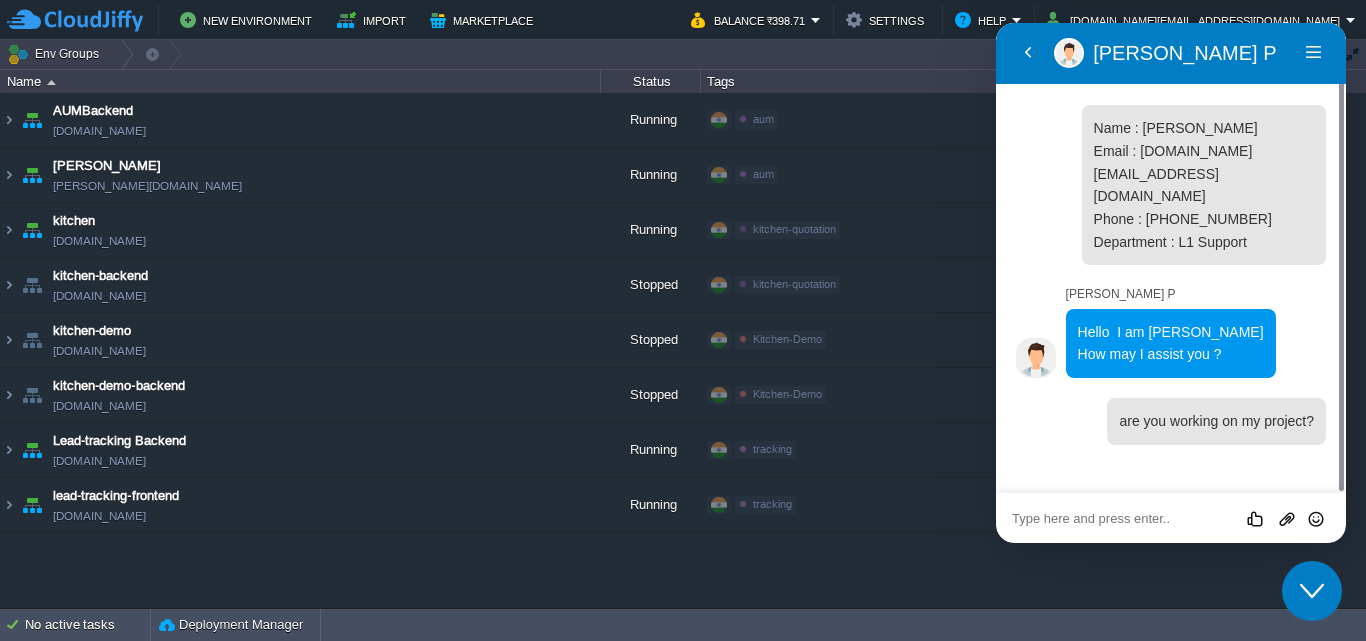 type on "k" 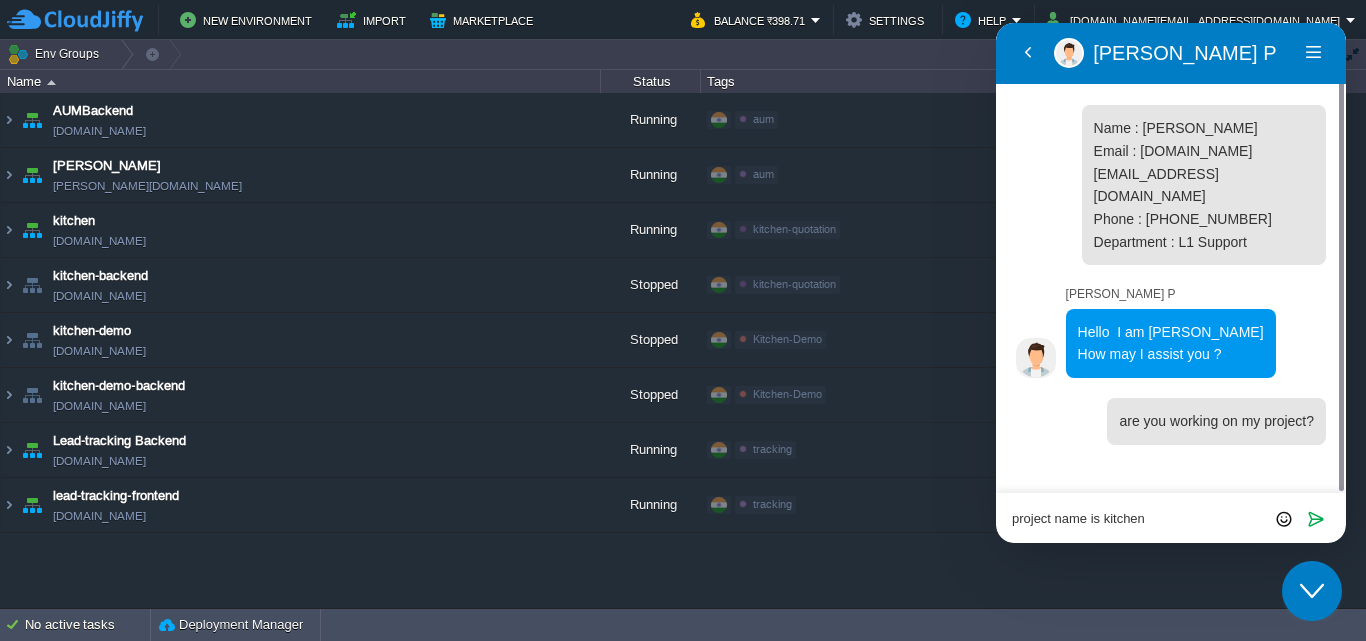type on "project name is kitchen" 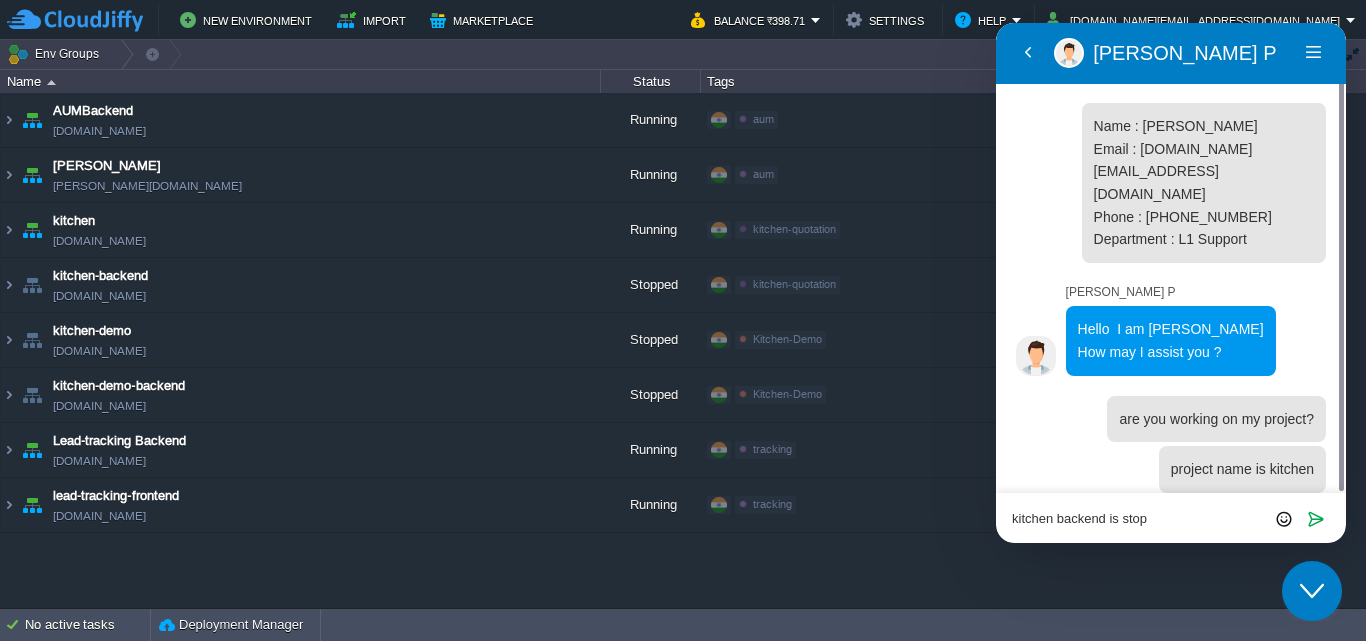 type on "kitchen backend is stop" 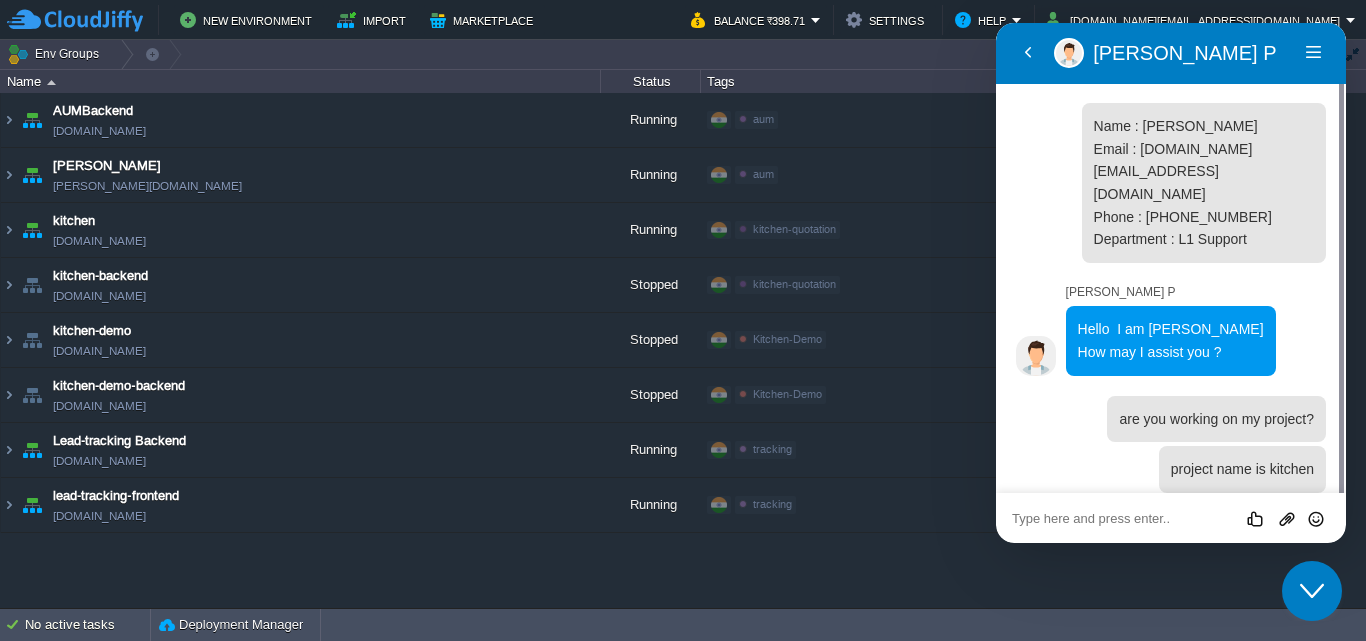 scroll, scrollTop: 21, scrollLeft: 0, axis: vertical 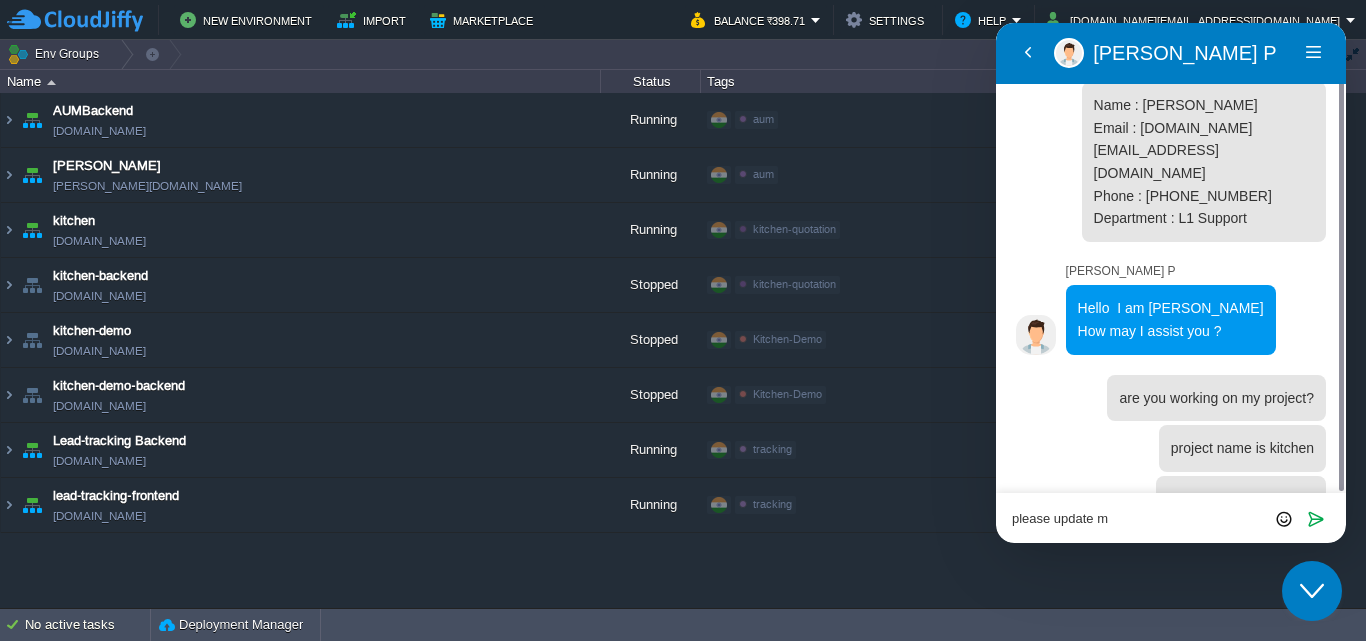 type on "please update me" 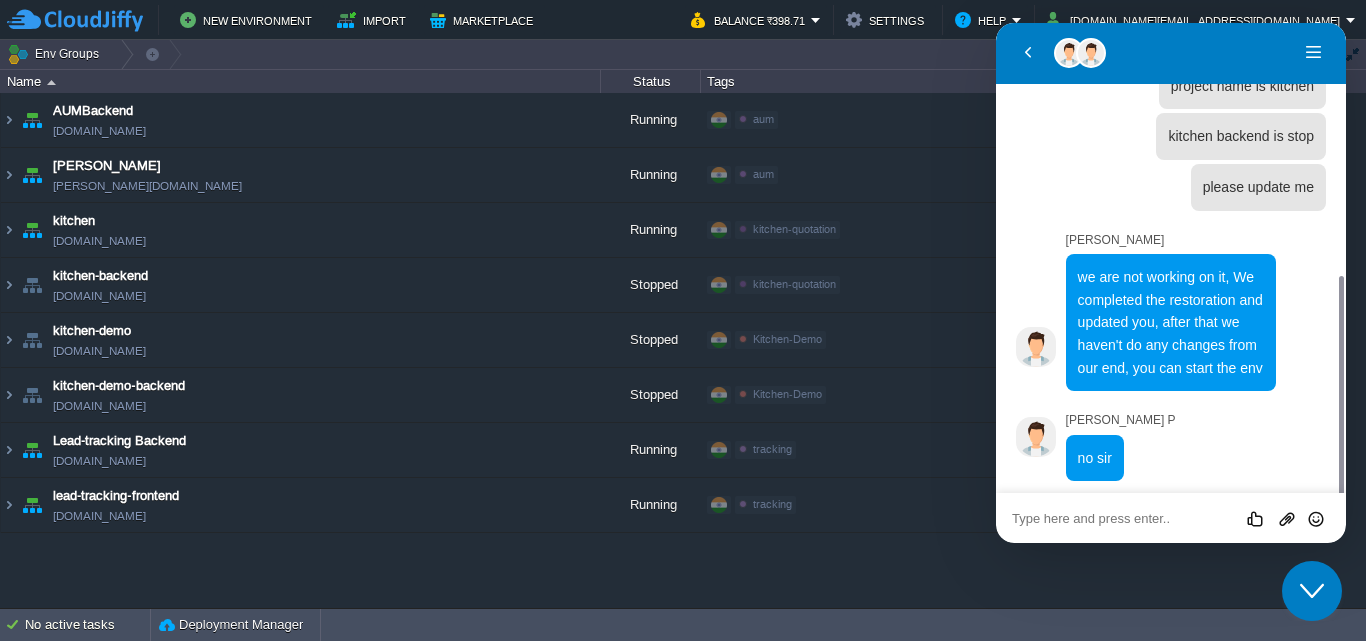 scroll, scrollTop: 466, scrollLeft: 0, axis: vertical 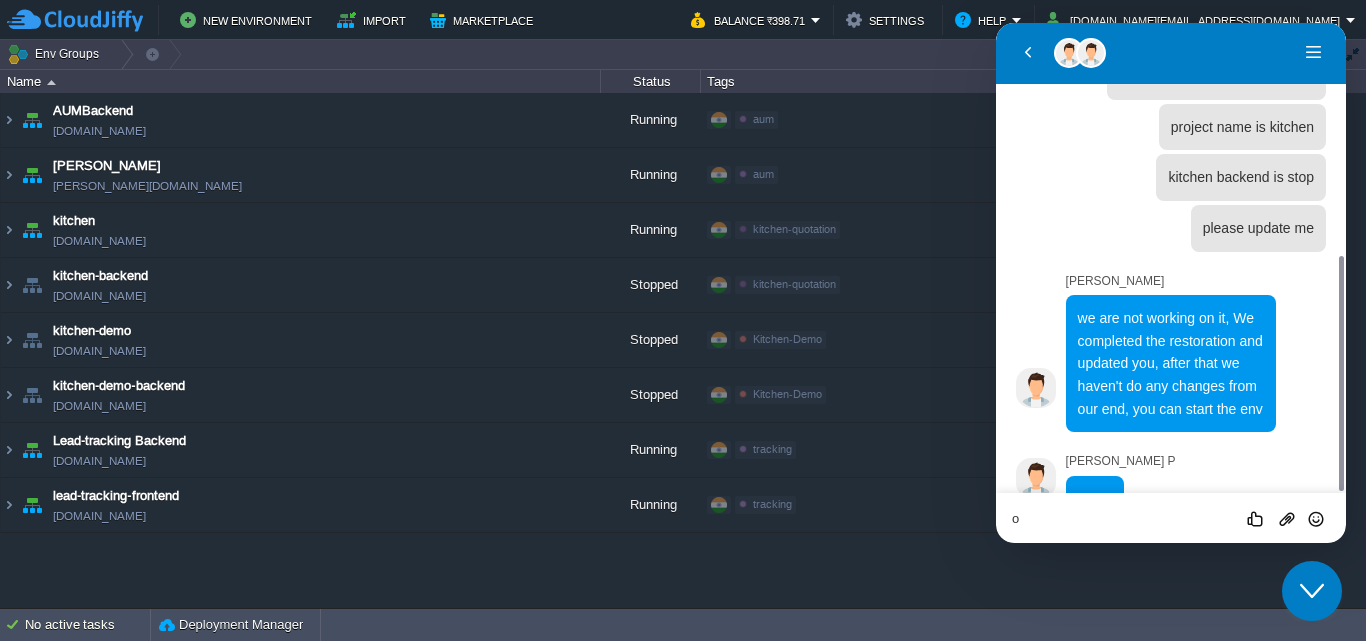 type on "ok" 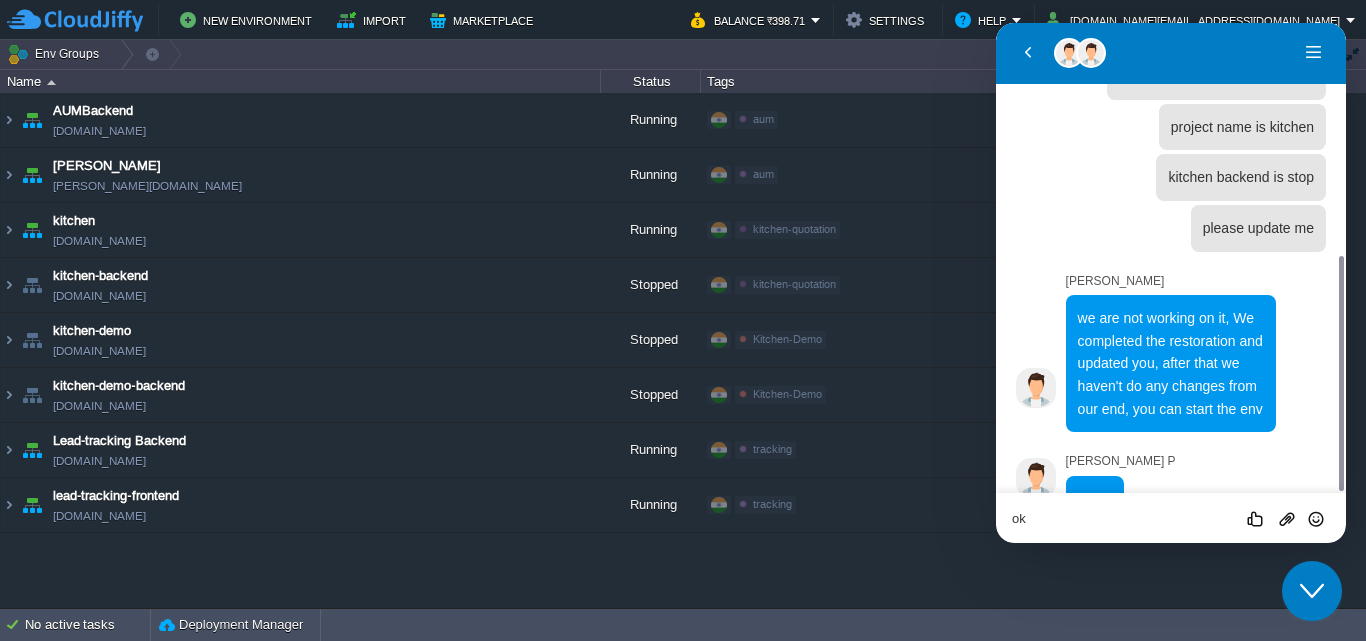 type 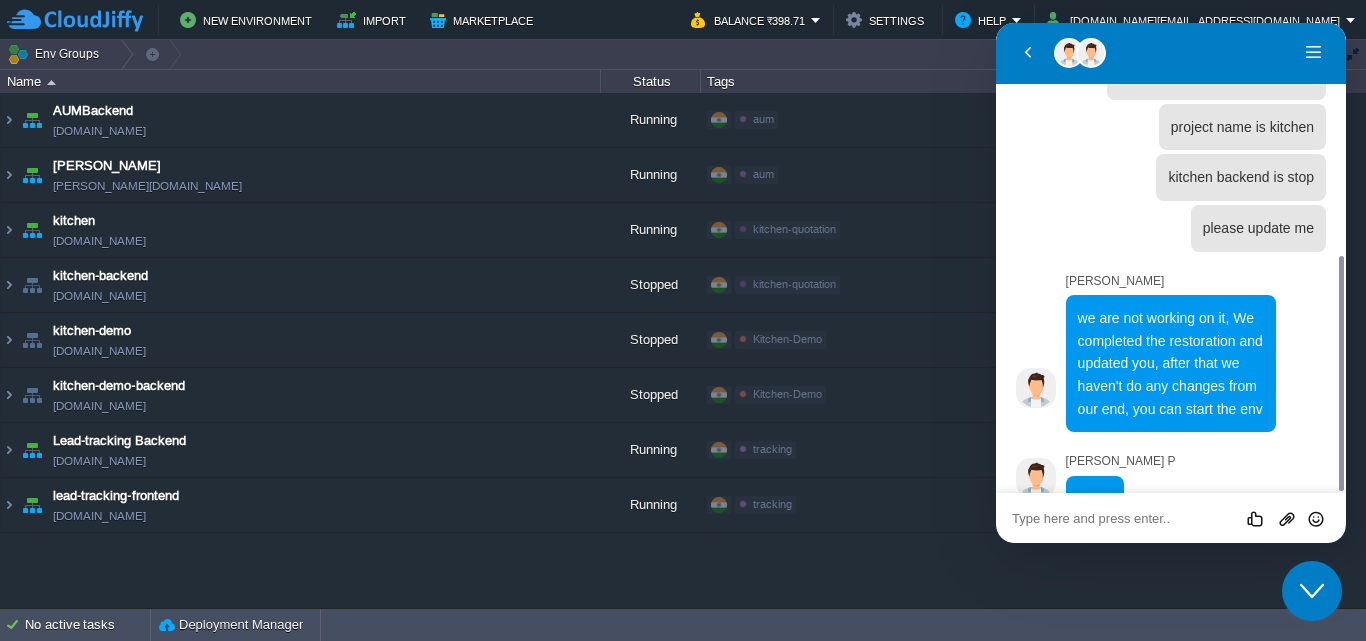 scroll, scrollTop: 533, scrollLeft: 0, axis: vertical 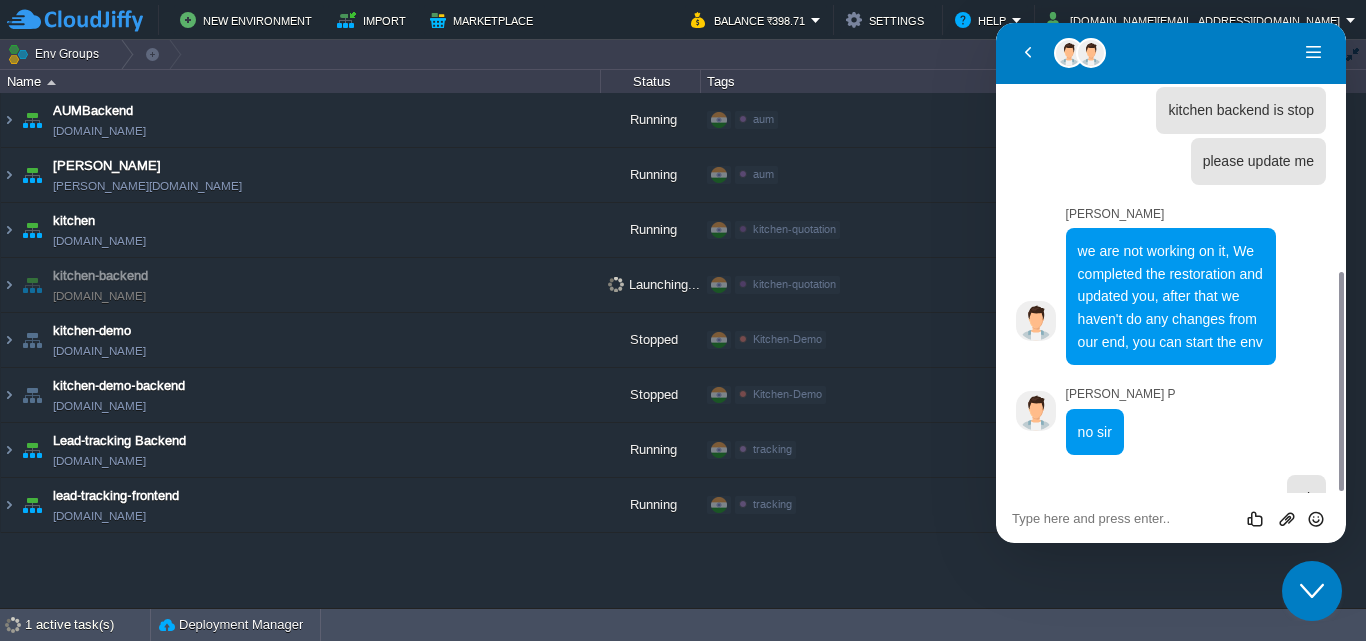 click on "Close Chat This icon closes the chat window." 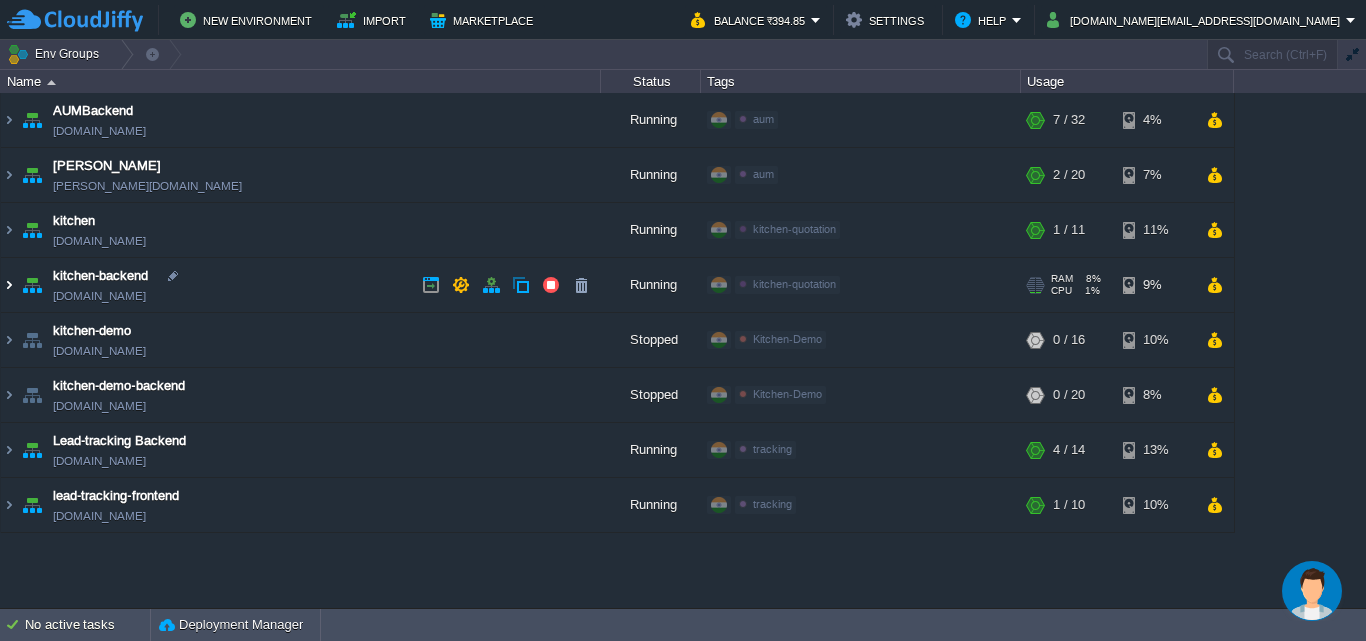 click at bounding box center [9, 285] 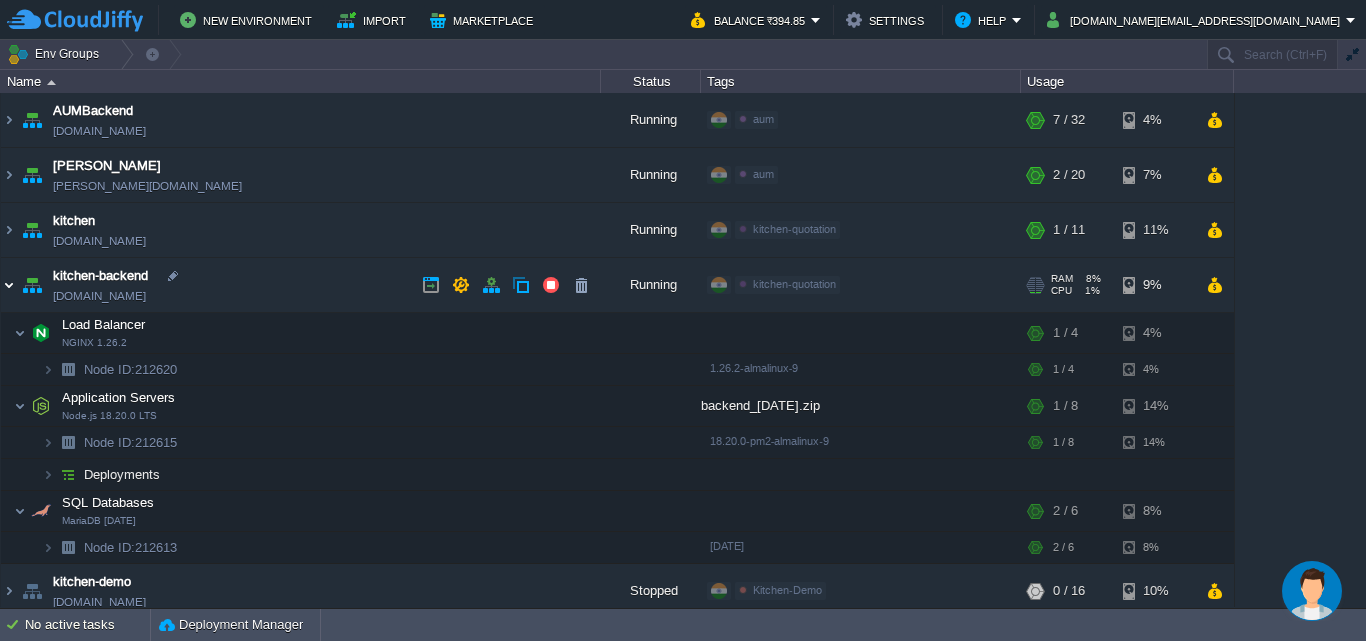 click at bounding box center (9, 285) 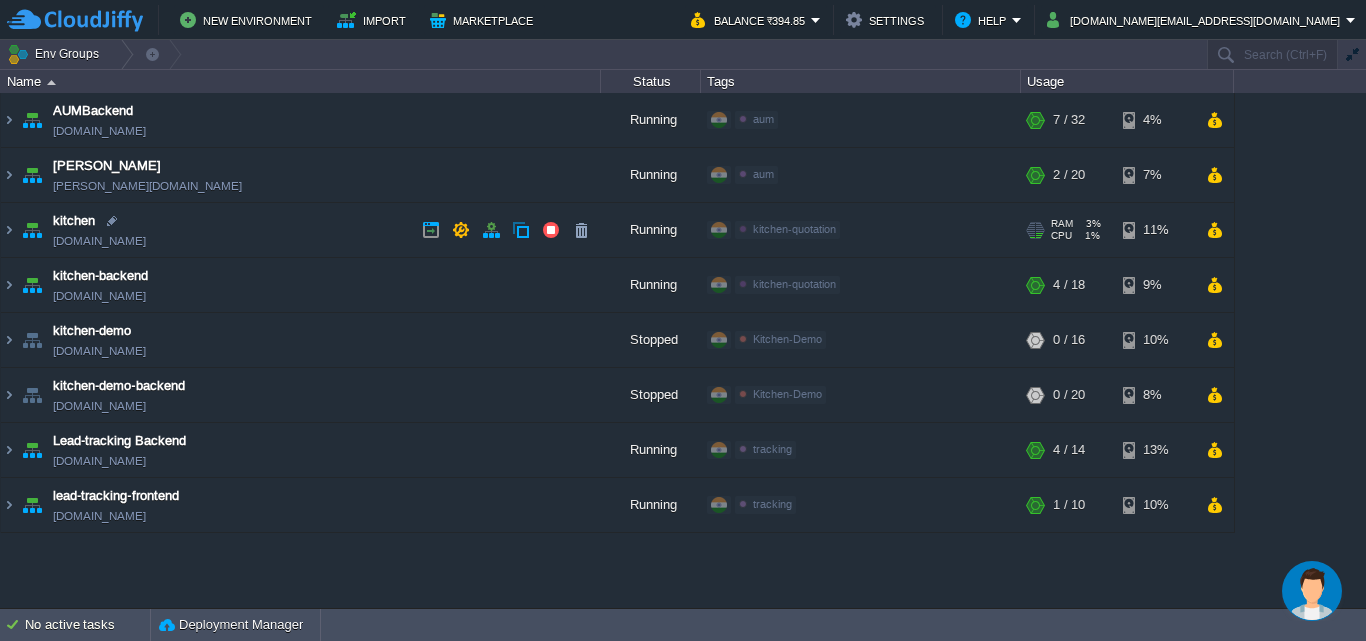 click on "[DOMAIN_NAME]" at bounding box center [99, 241] 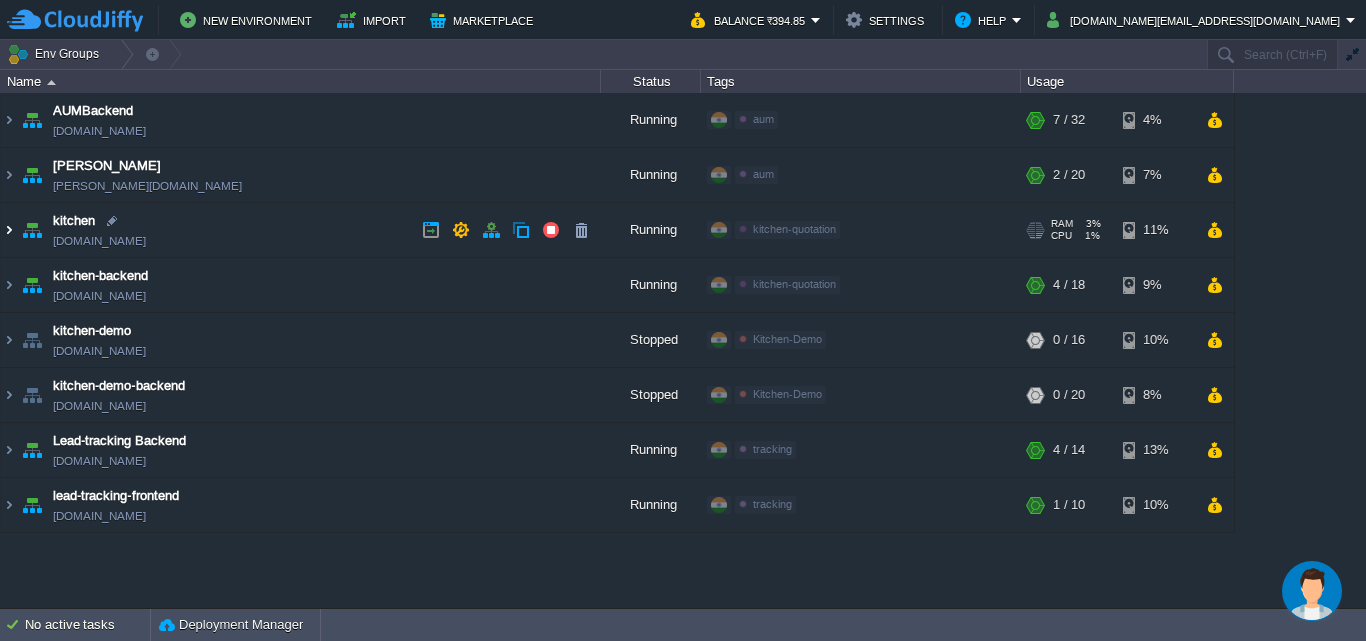 click at bounding box center [9, 230] 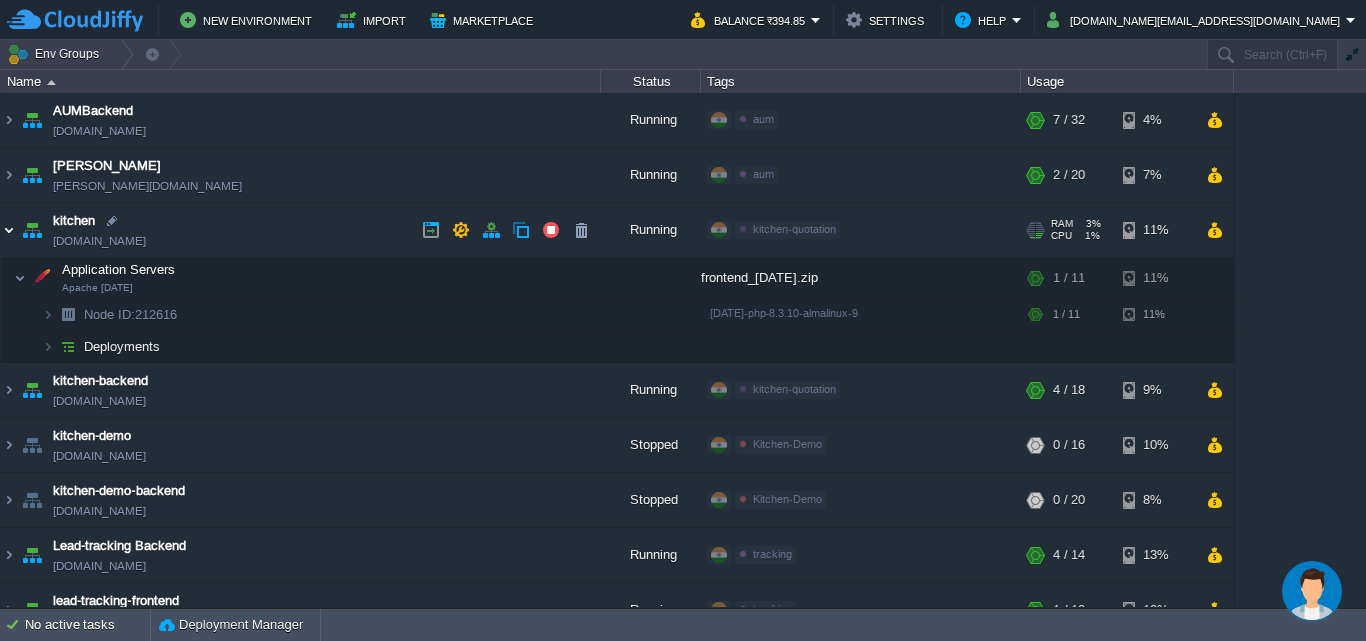 click at bounding box center (9, 230) 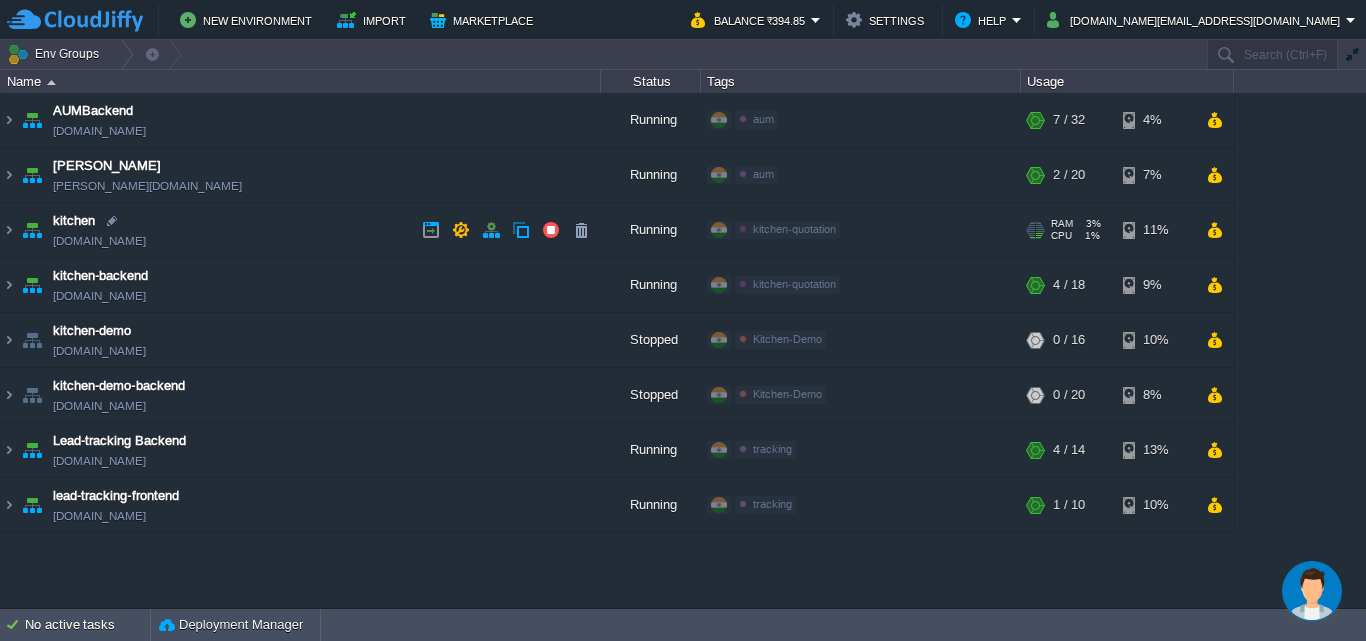 click on "[DOMAIN_NAME]" at bounding box center [99, 241] 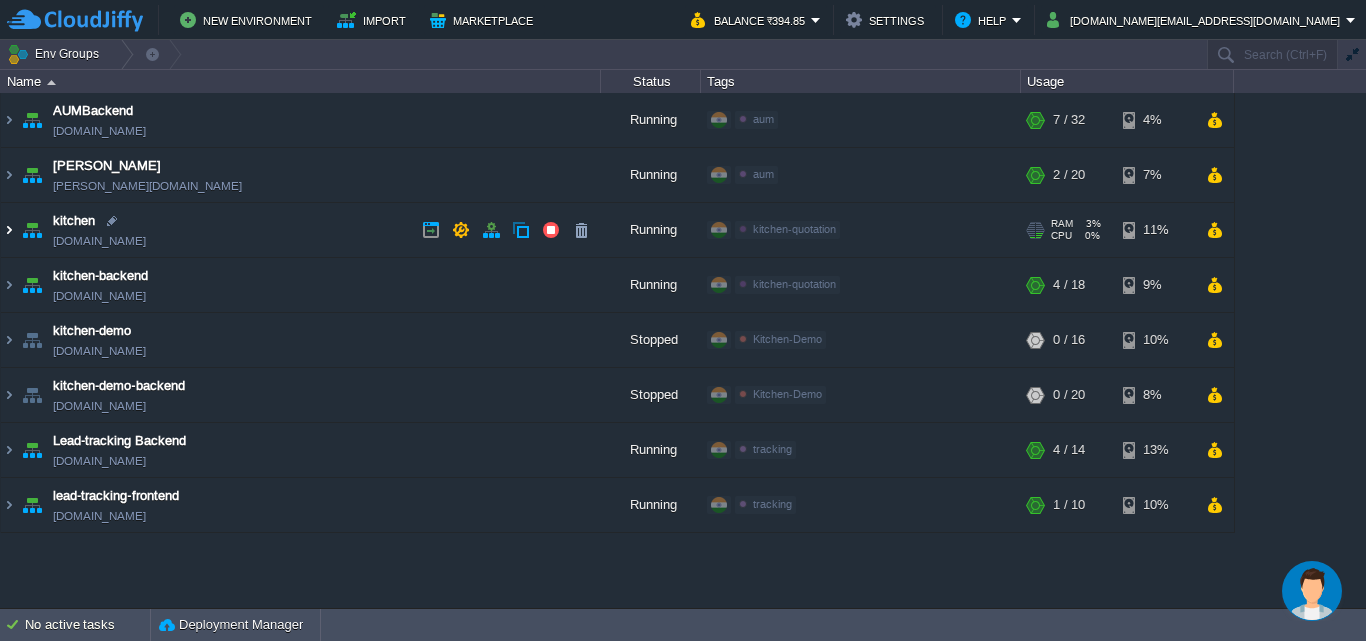 click at bounding box center [9, 230] 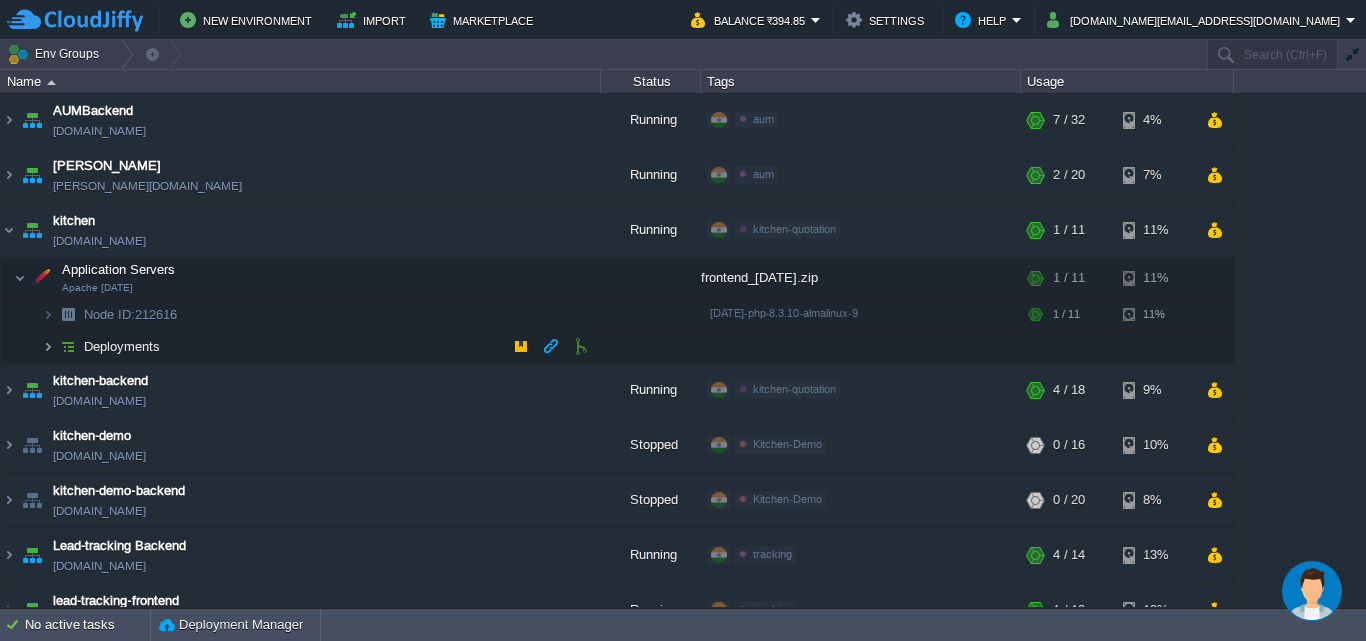 click at bounding box center (48, 346) 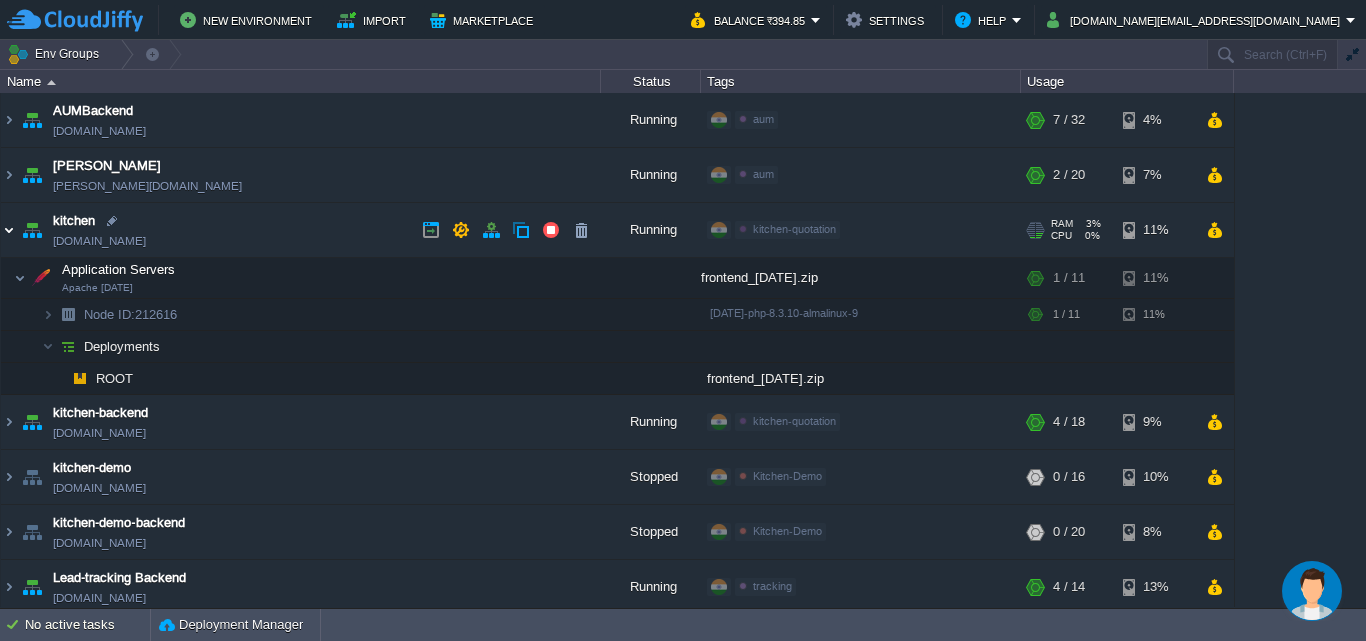 click at bounding box center (9, 230) 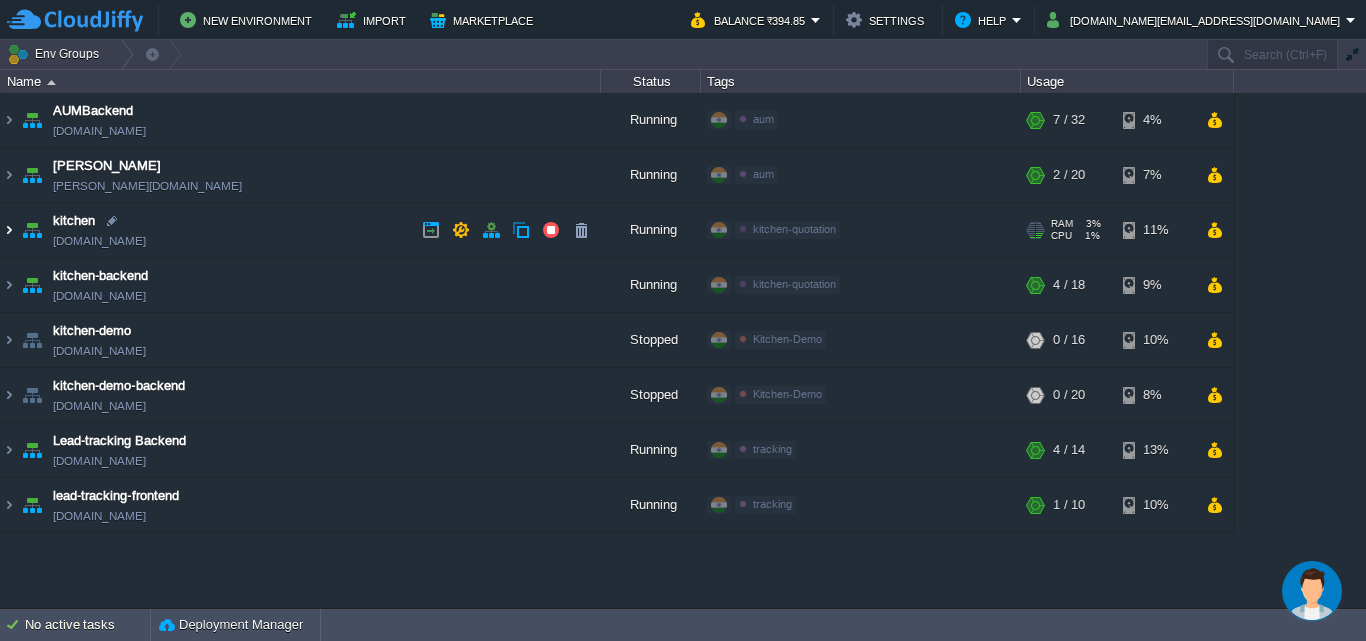 click at bounding box center [9, 230] 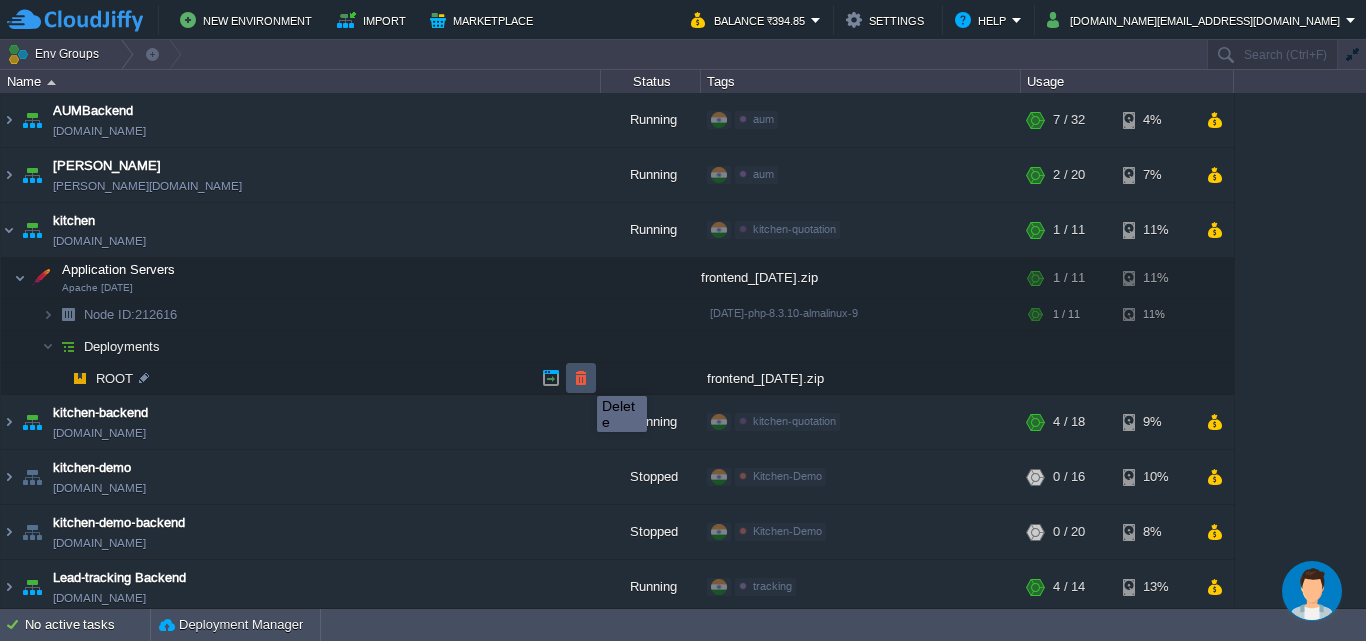 click at bounding box center [581, 378] 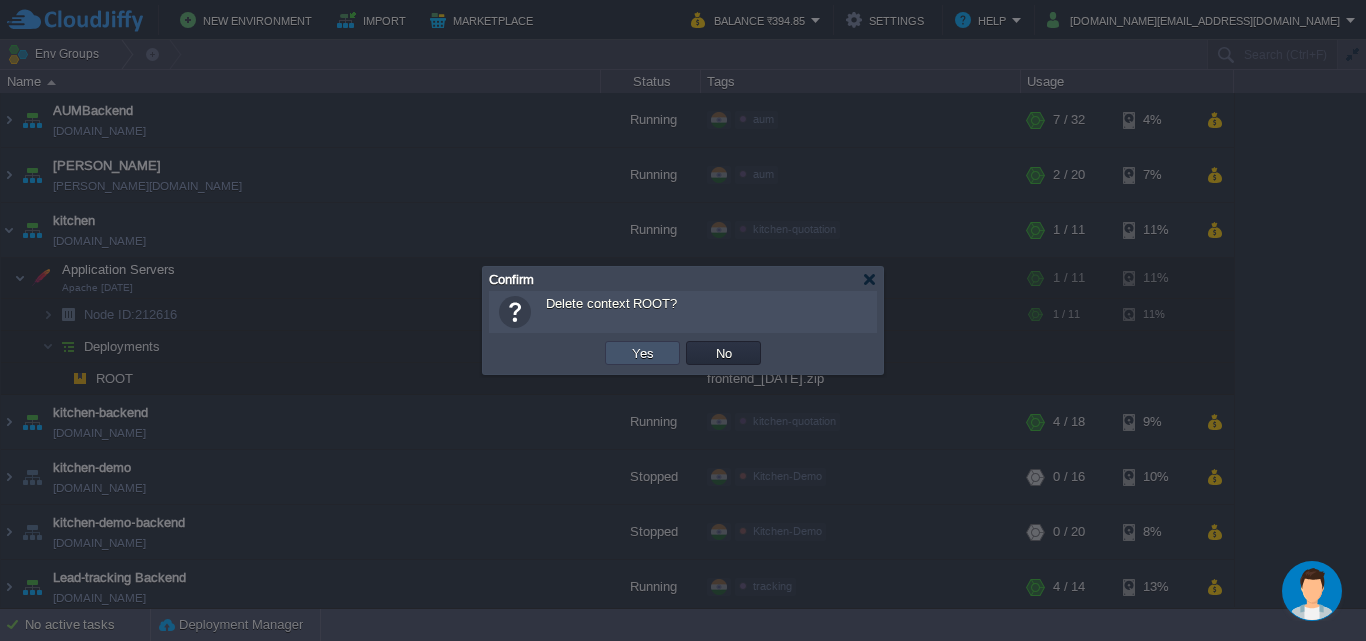 click on "Yes" at bounding box center (643, 353) 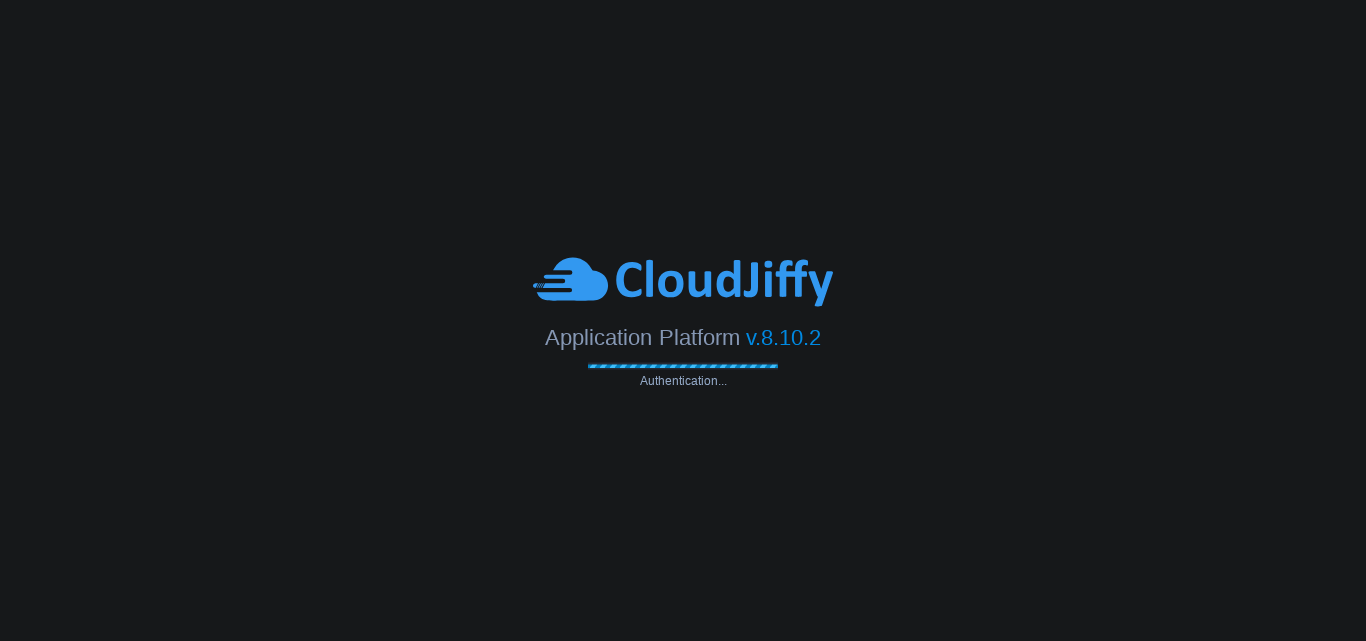 scroll, scrollTop: 0, scrollLeft: 0, axis: both 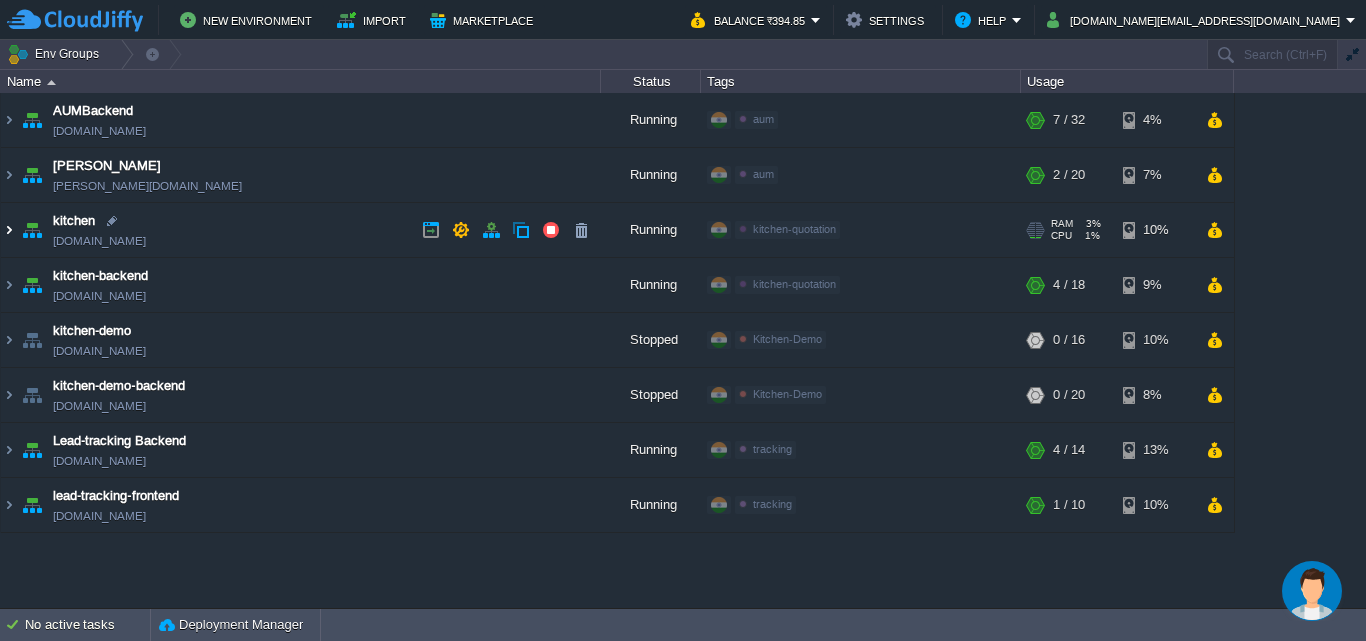 click at bounding box center [9, 230] 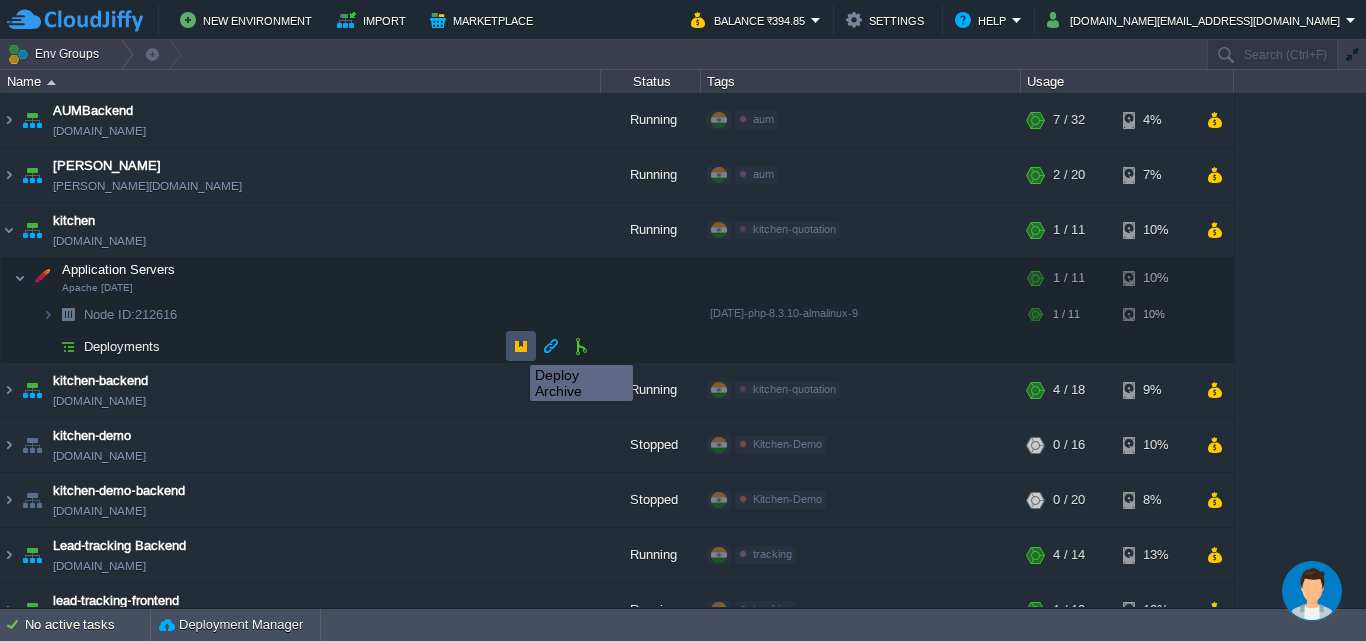 click at bounding box center (521, 346) 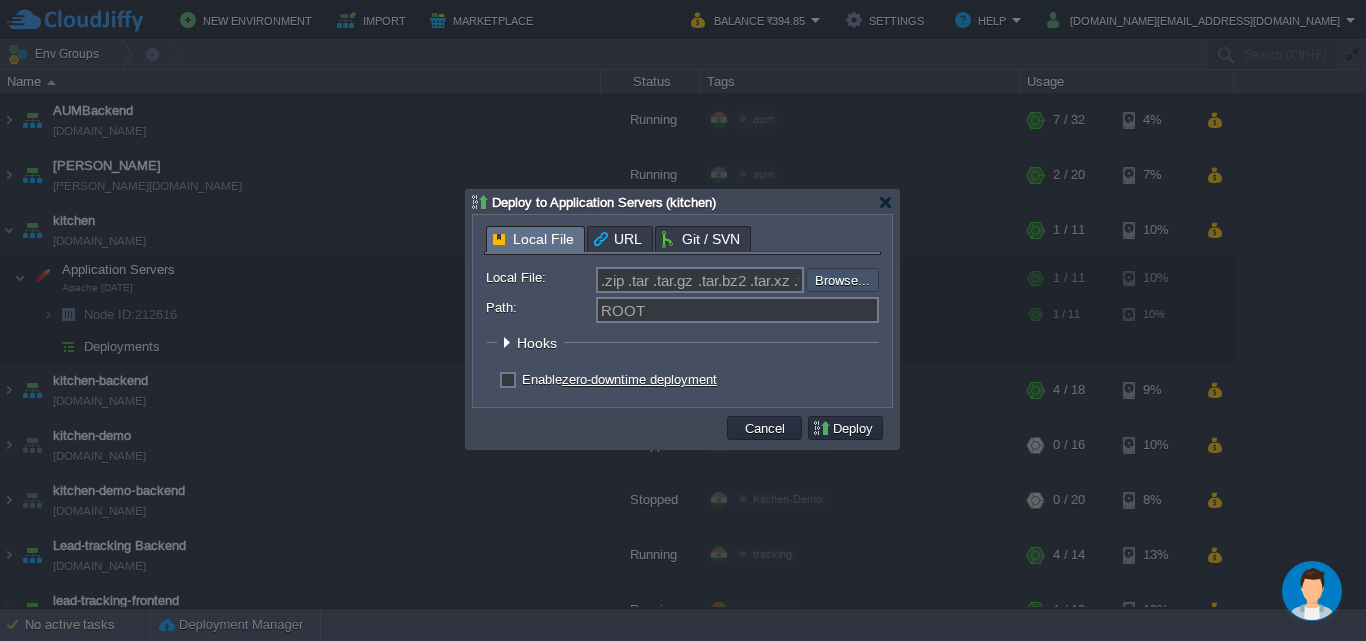 click at bounding box center [752, 280] 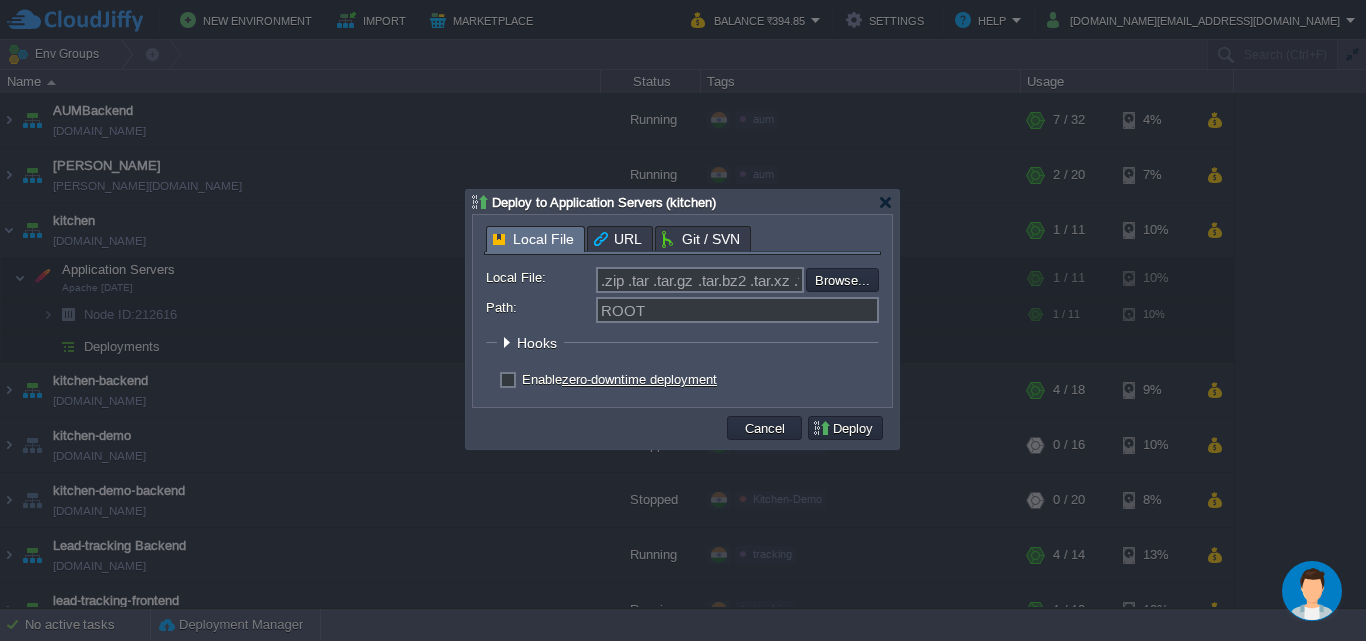 type on "C:\fakepath\frontend_28-07-25.zip" 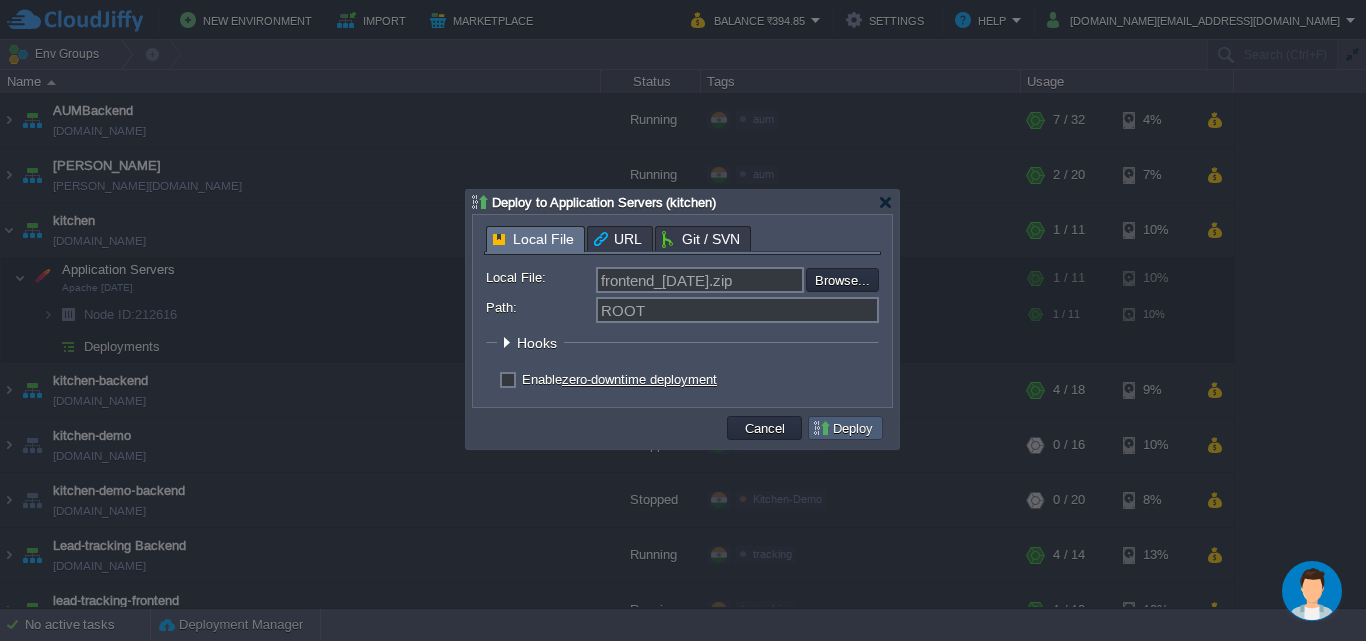 click on "Deploy" at bounding box center (845, 428) 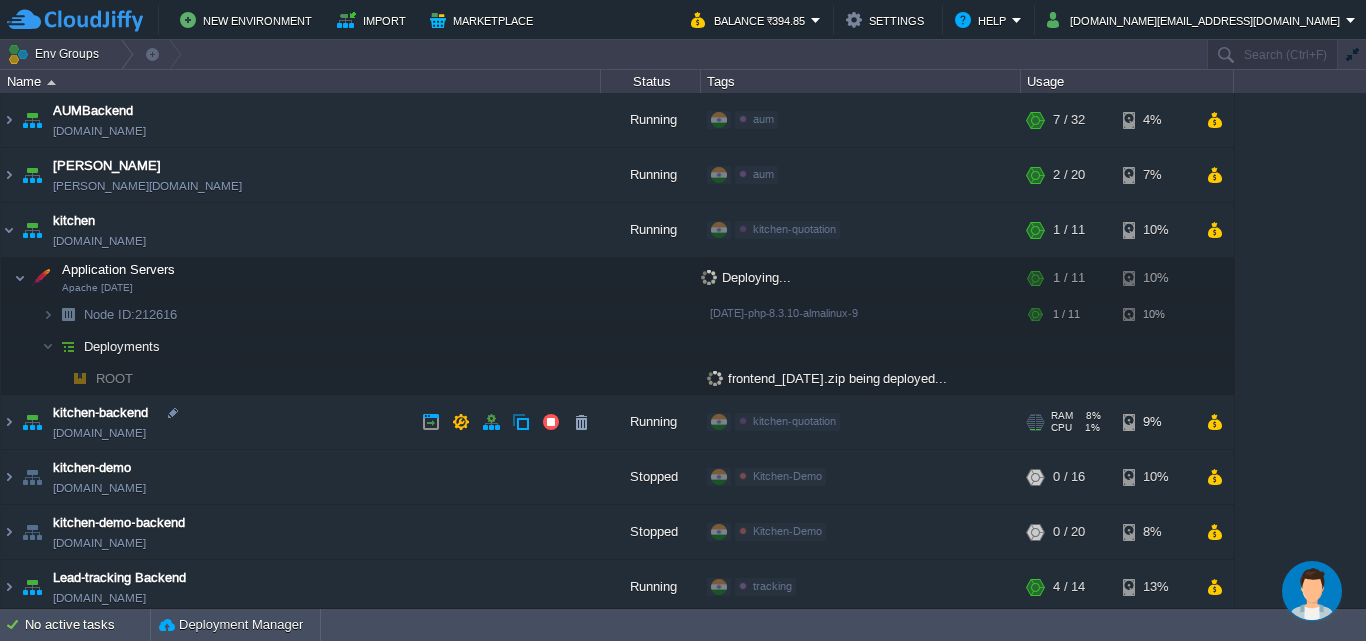 scroll, scrollTop: 0, scrollLeft: 0, axis: both 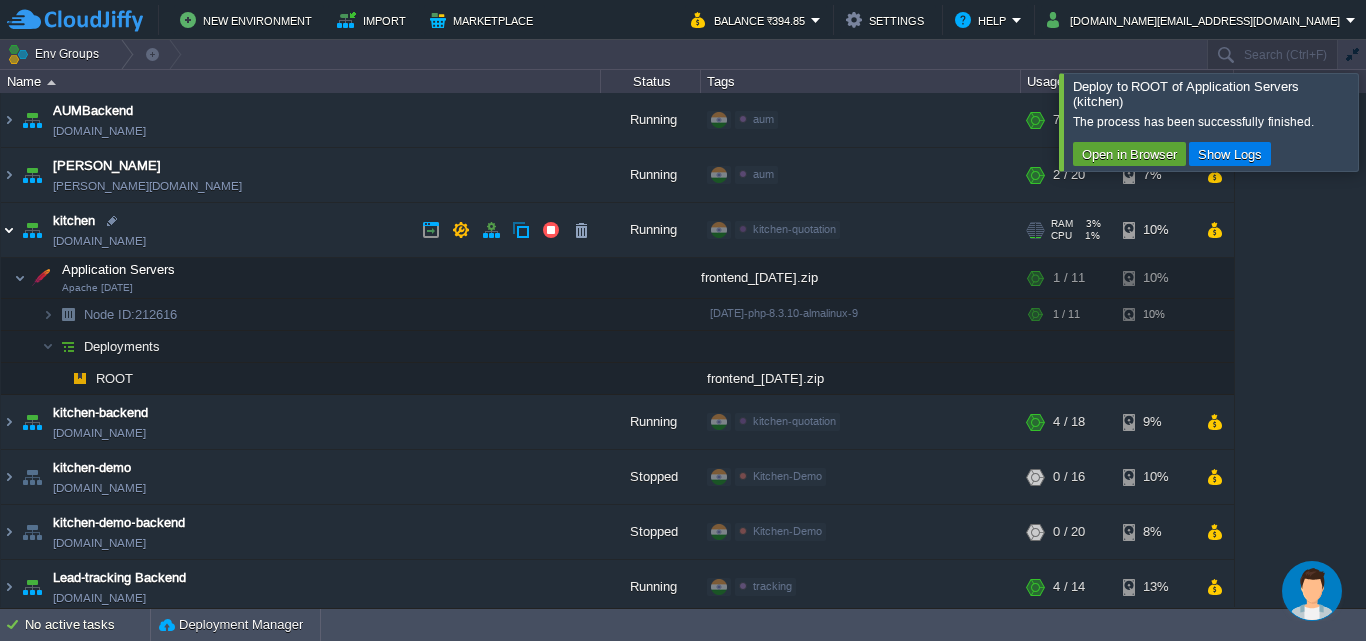 click at bounding box center (9, 230) 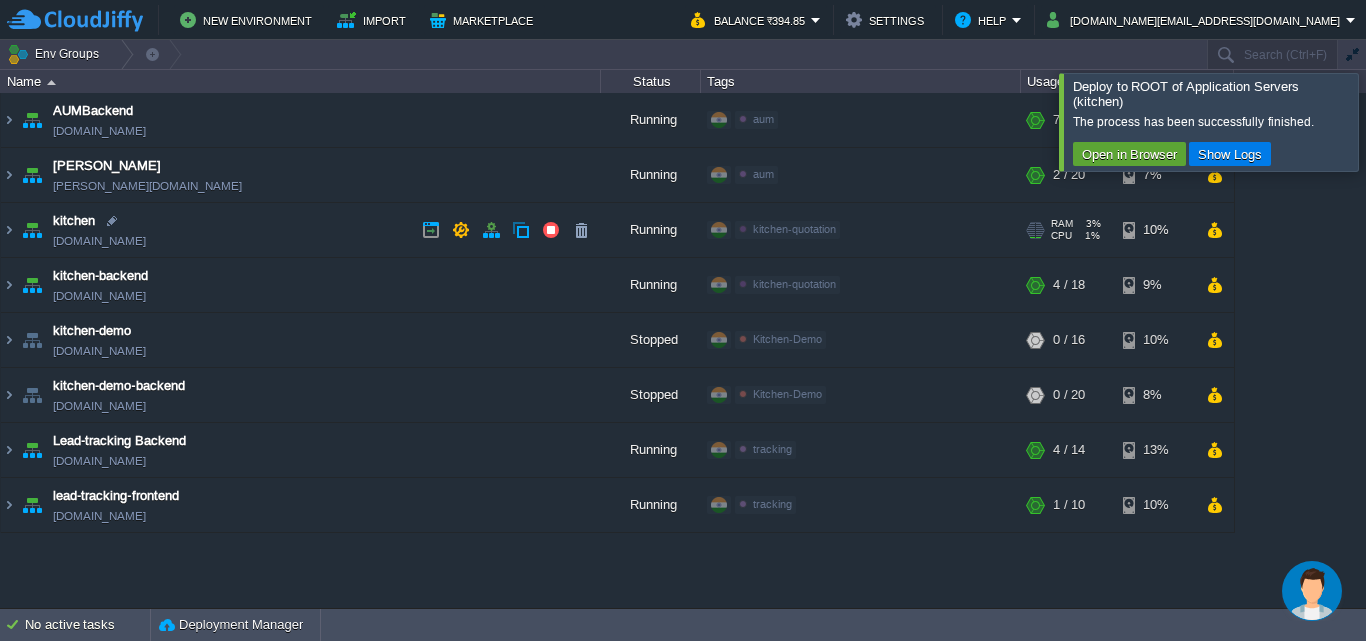 click on "[DOMAIN_NAME]" at bounding box center (99, 241) 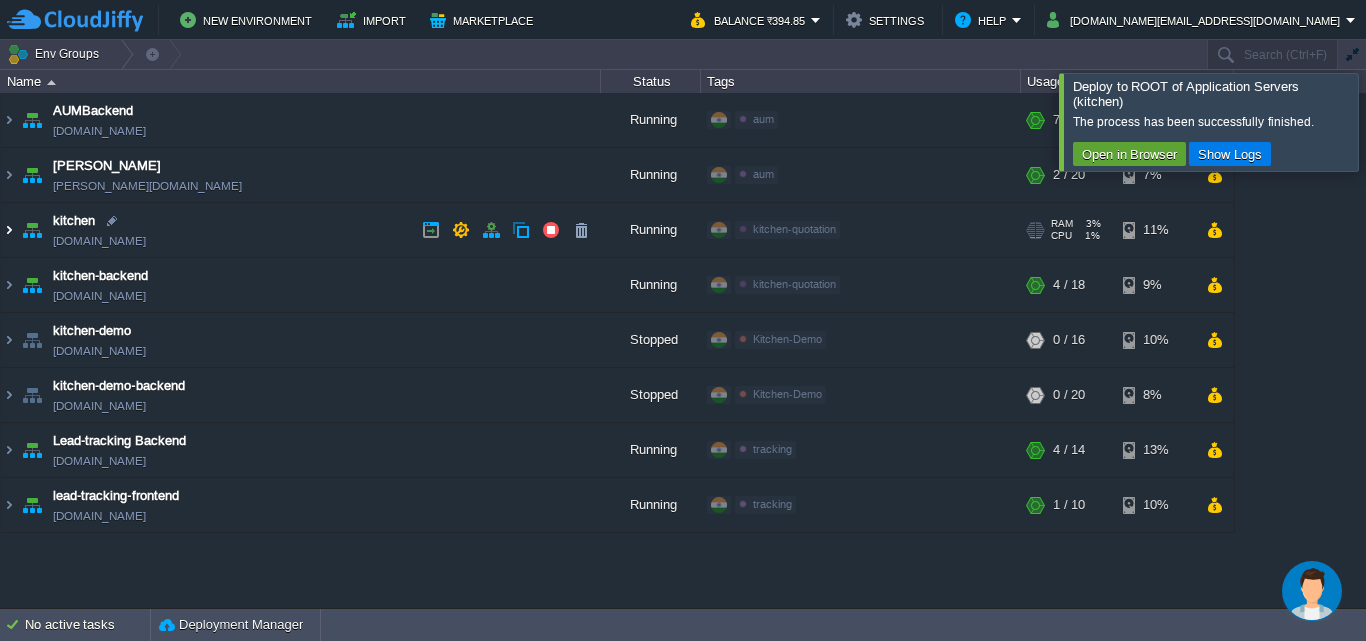 click at bounding box center (9, 230) 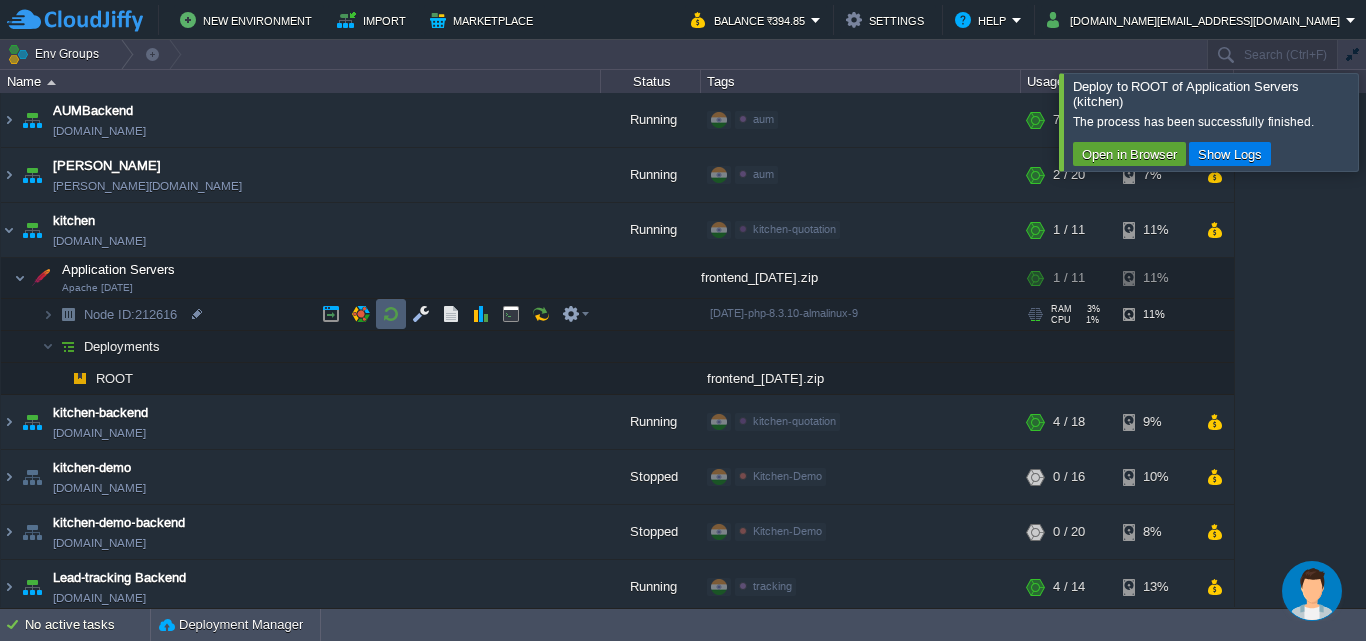 click at bounding box center [391, 314] 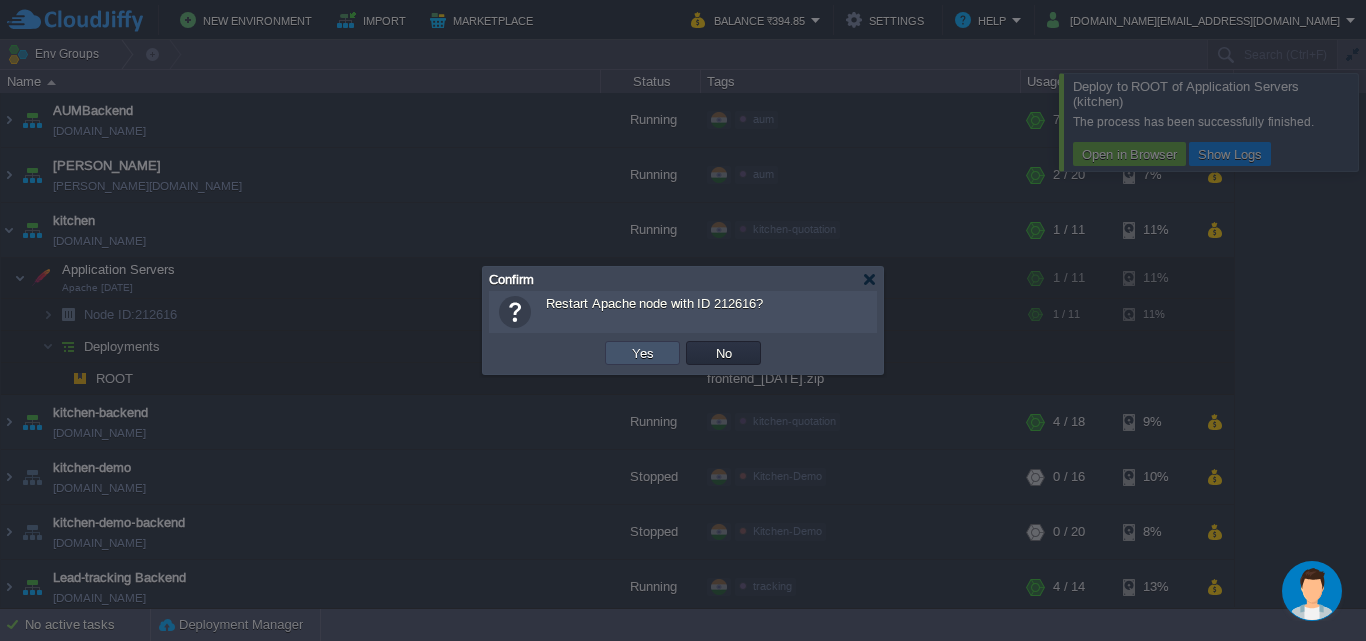 click on "Yes" at bounding box center (643, 353) 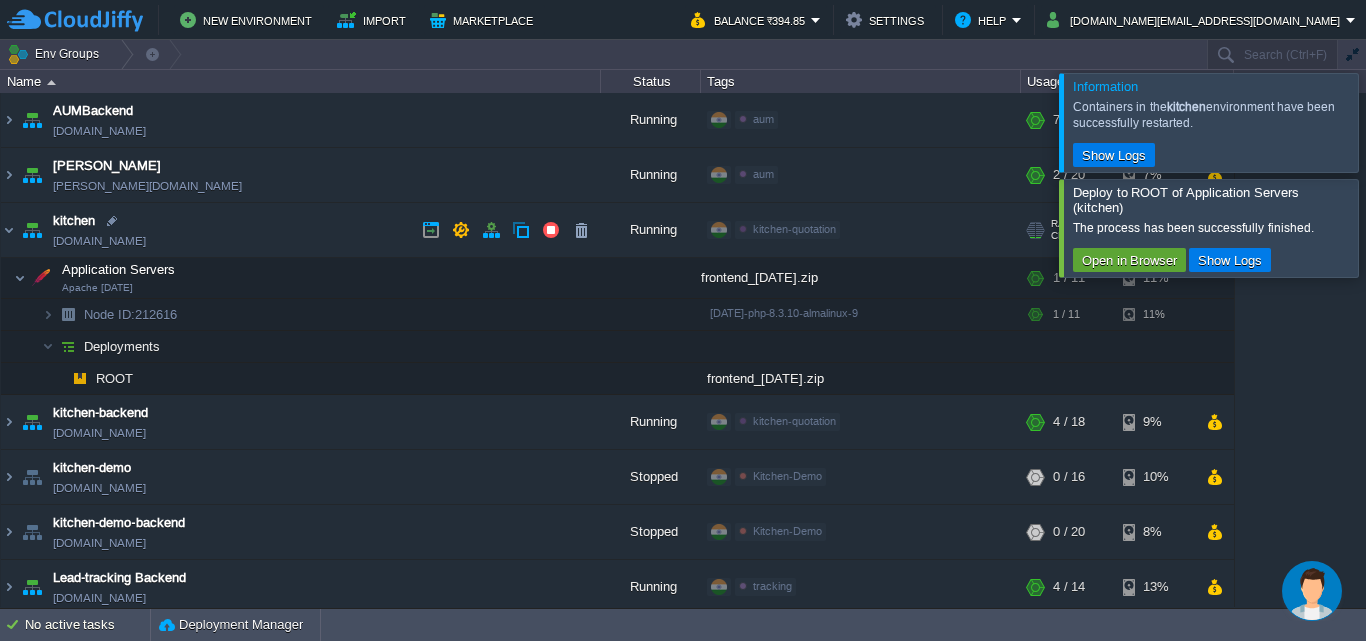 click on "[DOMAIN_NAME]" at bounding box center [99, 241] 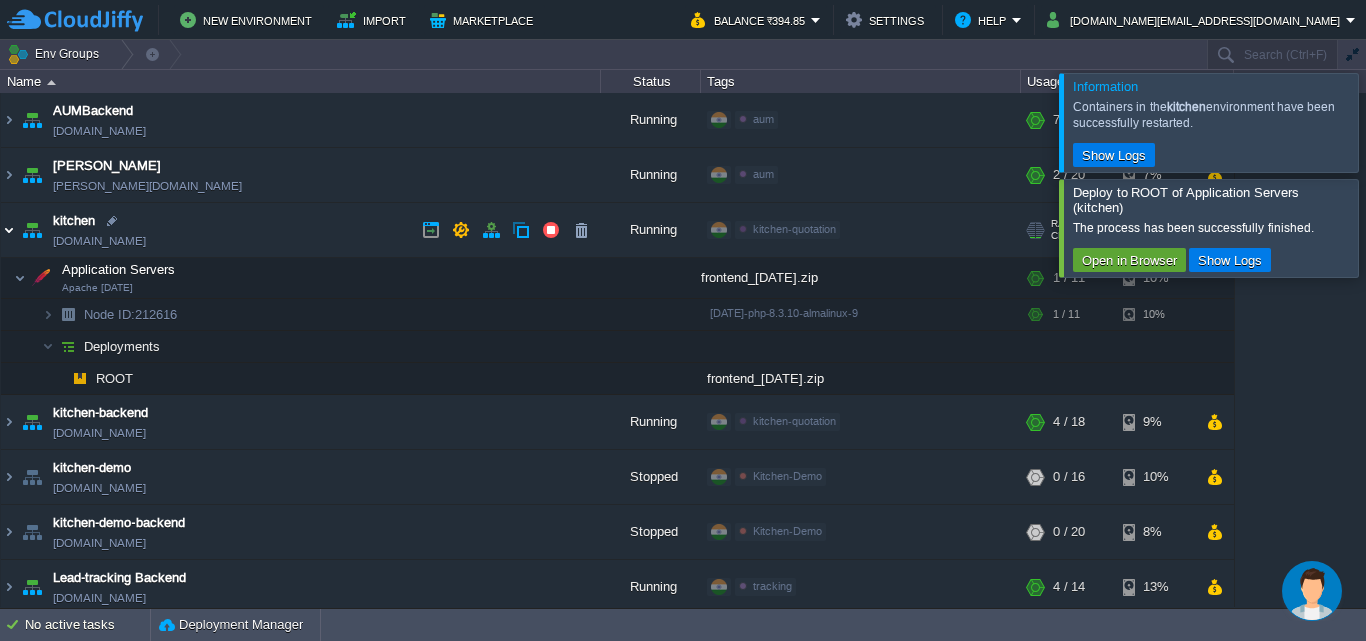 click at bounding box center [9, 230] 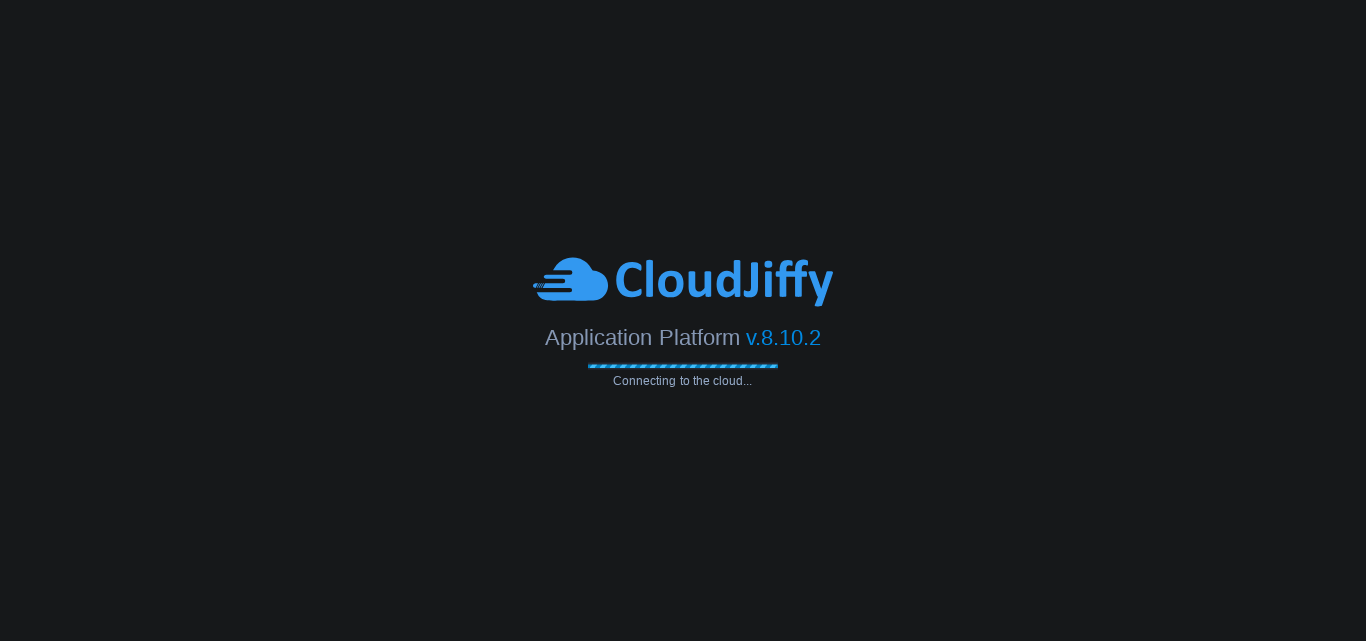 scroll, scrollTop: 0, scrollLeft: 0, axis: both 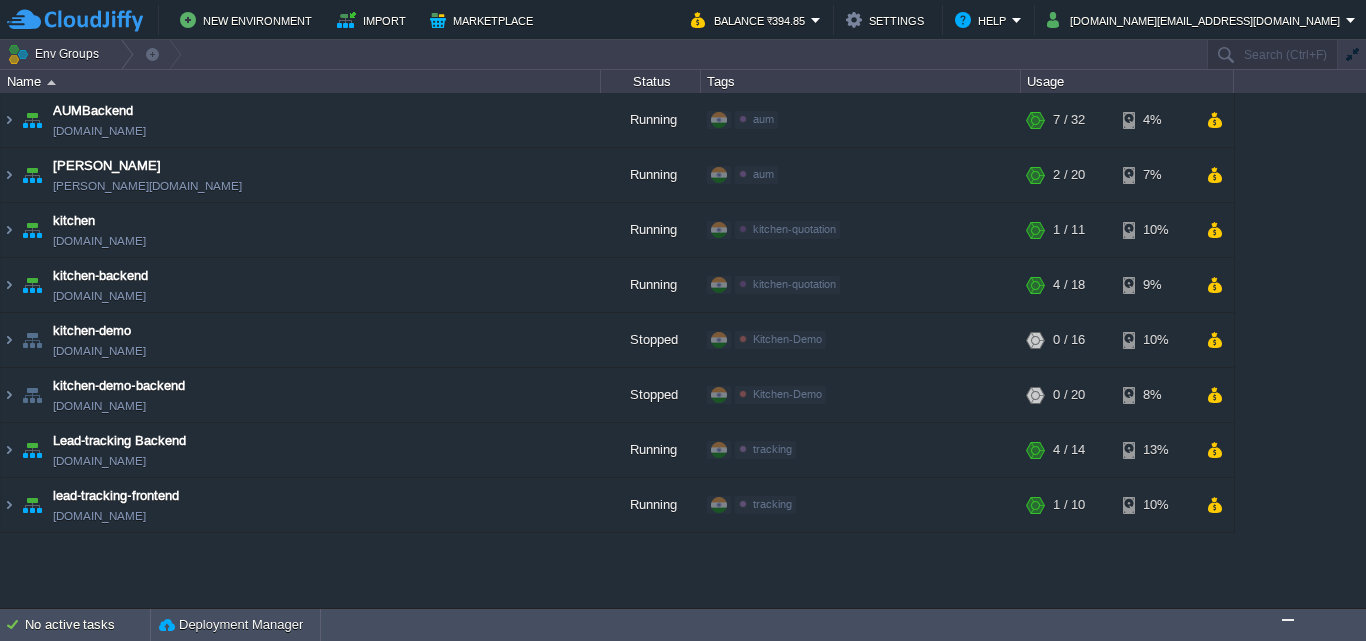 click at bounding box center [1288, 620] 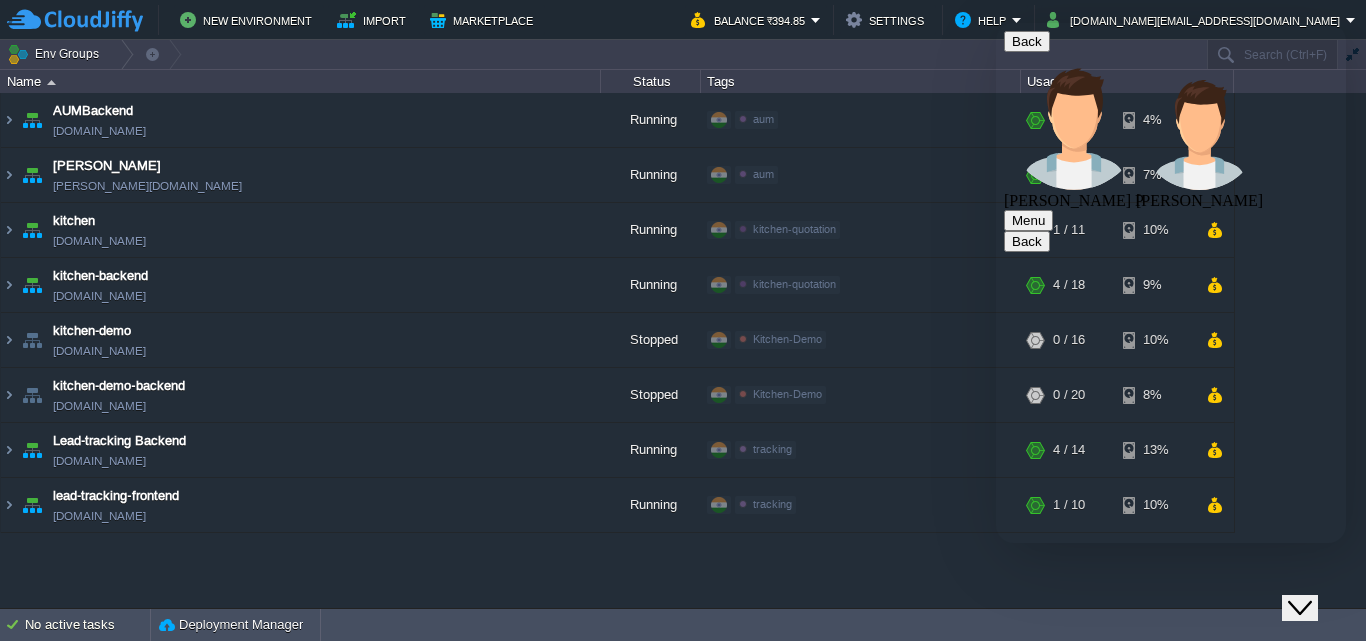 scroll, scrollTop: 533, scrollLeft: 0, axis: vertical 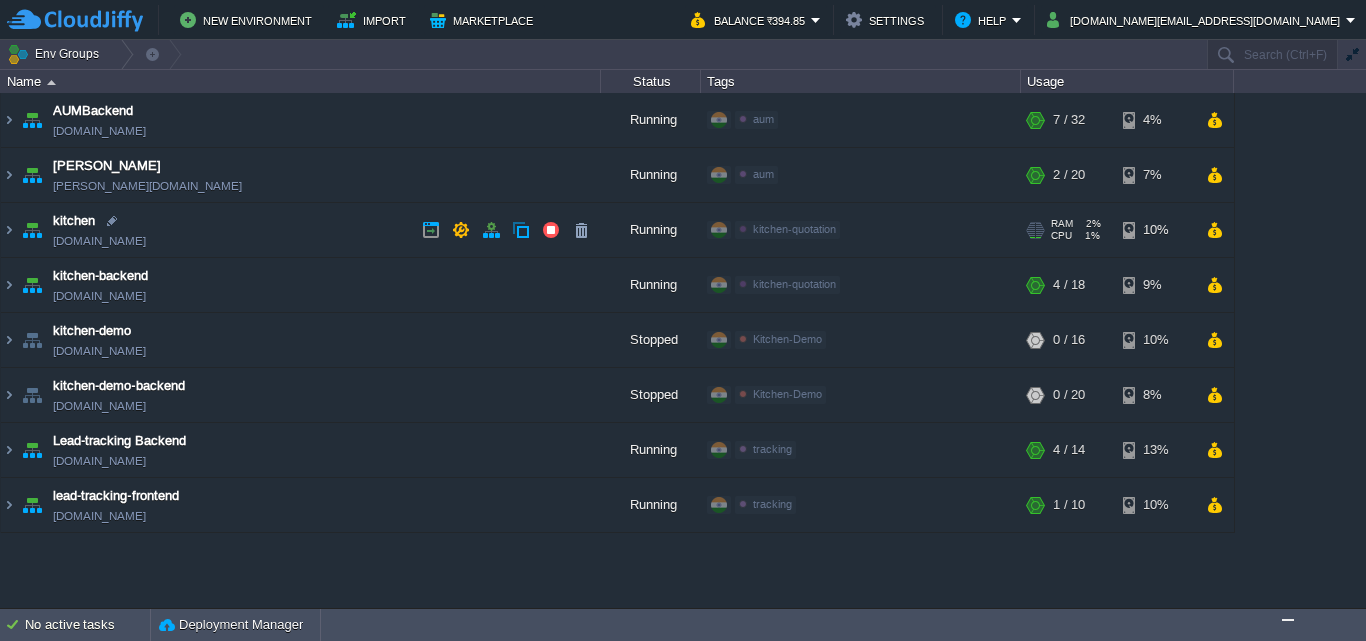 click on "[DOMAIN_NAME]" at bounding box center [99, 241] 